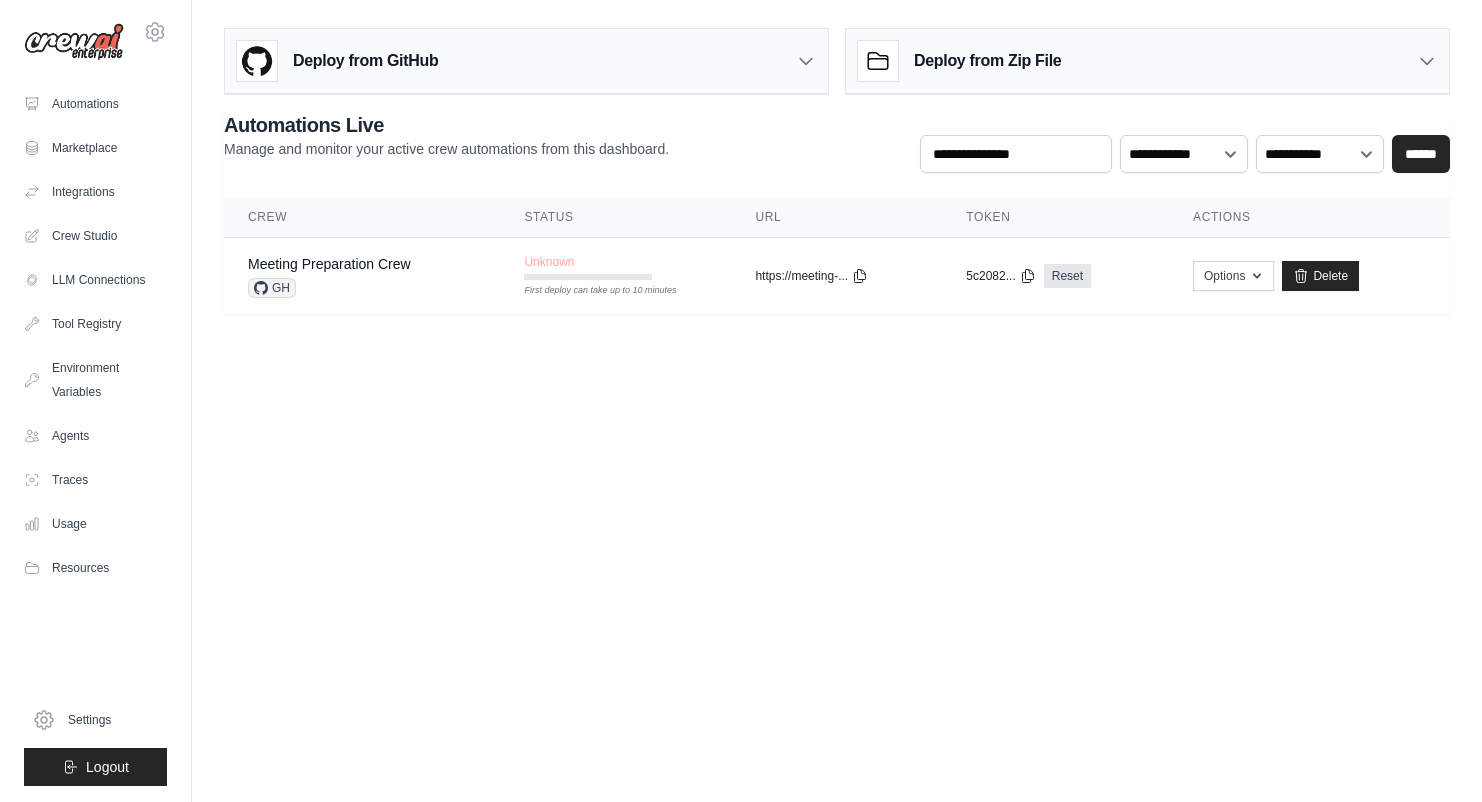 scroll, scrollTop: 0, scrollLeft: 0, axis: both 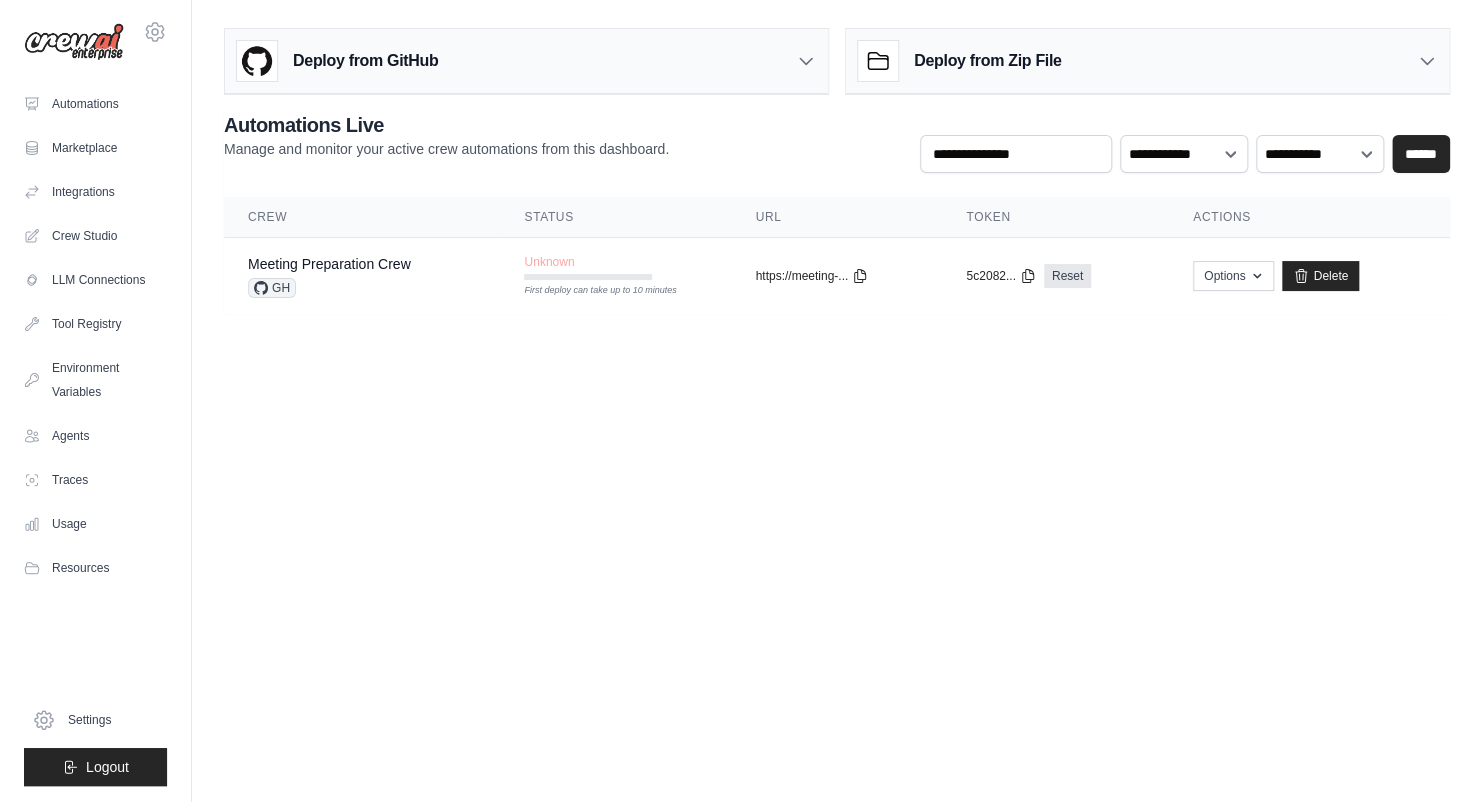 drag, startPoint x: 348, startPoint y: 372, endPoint x: 369, endPoint y: 386, distance: 25.23886 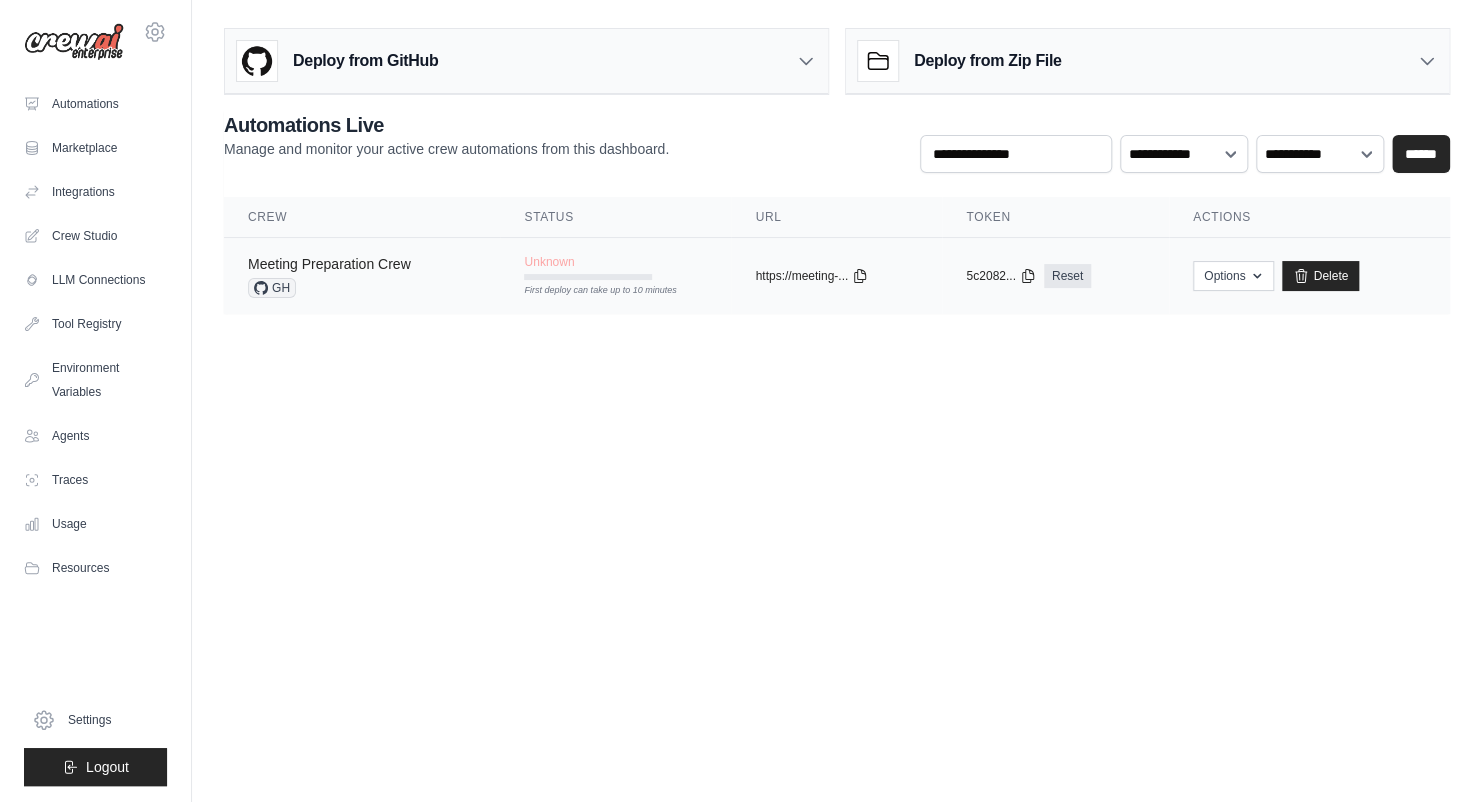 click on "Meeting Preparation Crew" at bounding box center [329, 264] 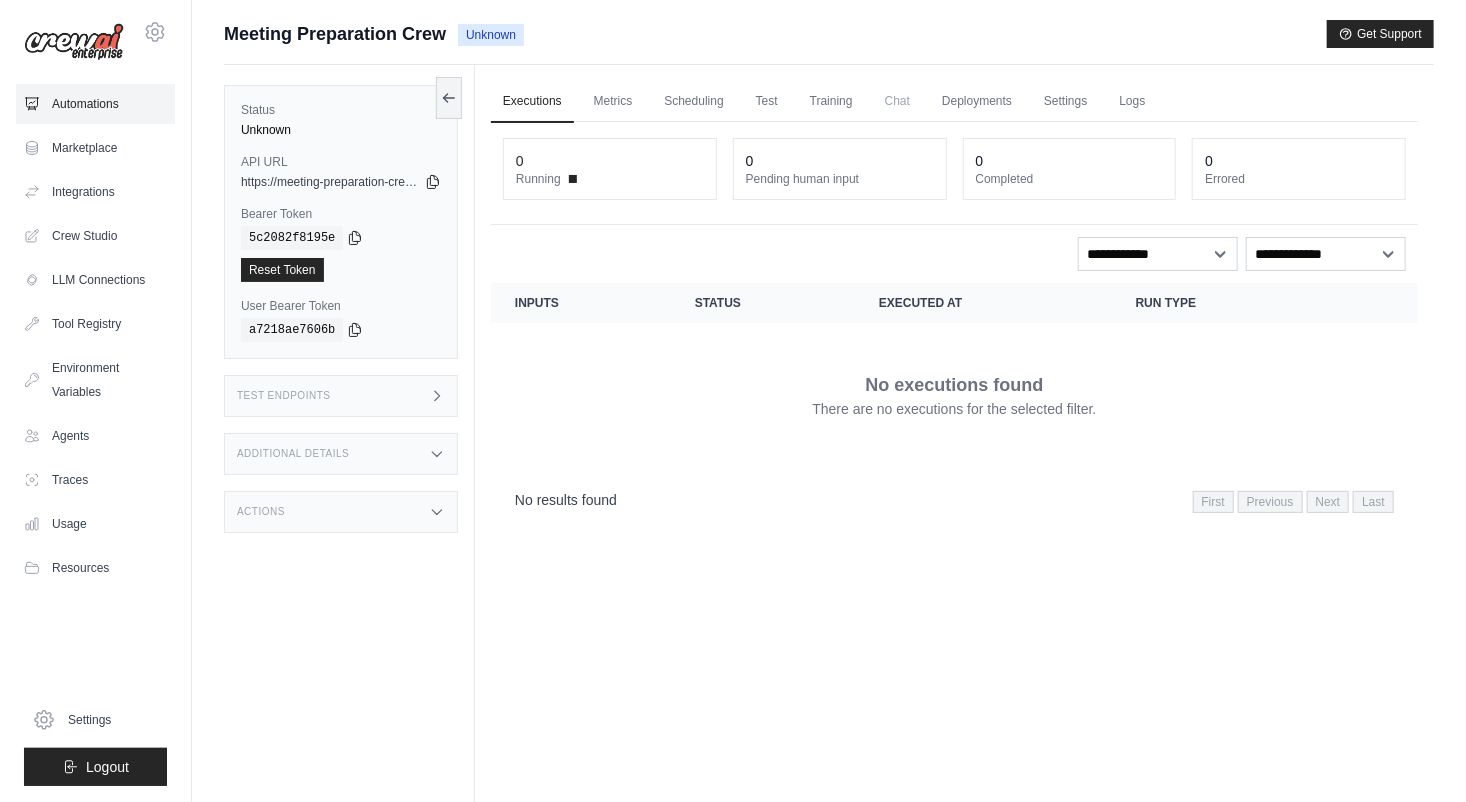 click on "Automations" at bounding box center (95, 104) 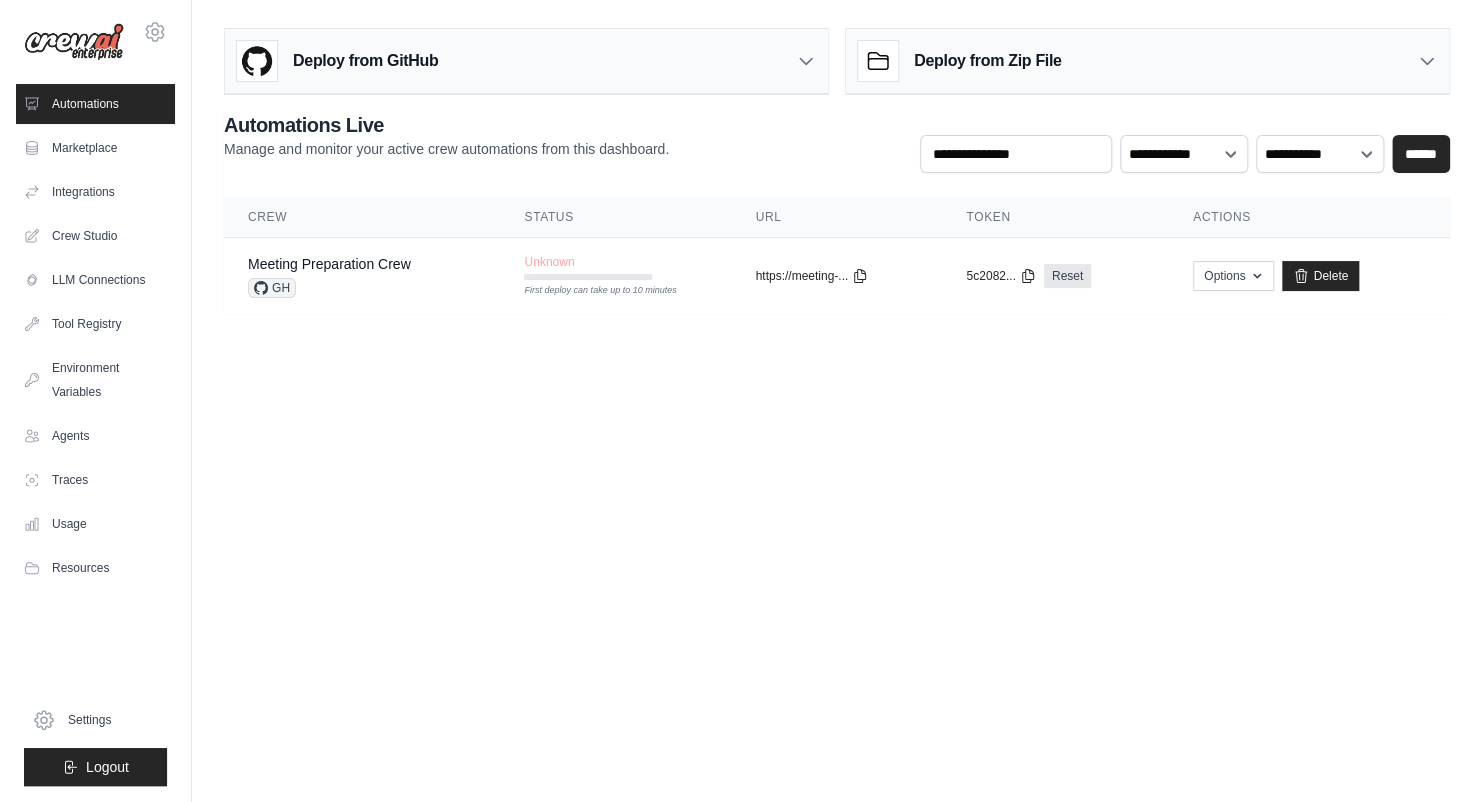 click at bounding box center (74, 42) 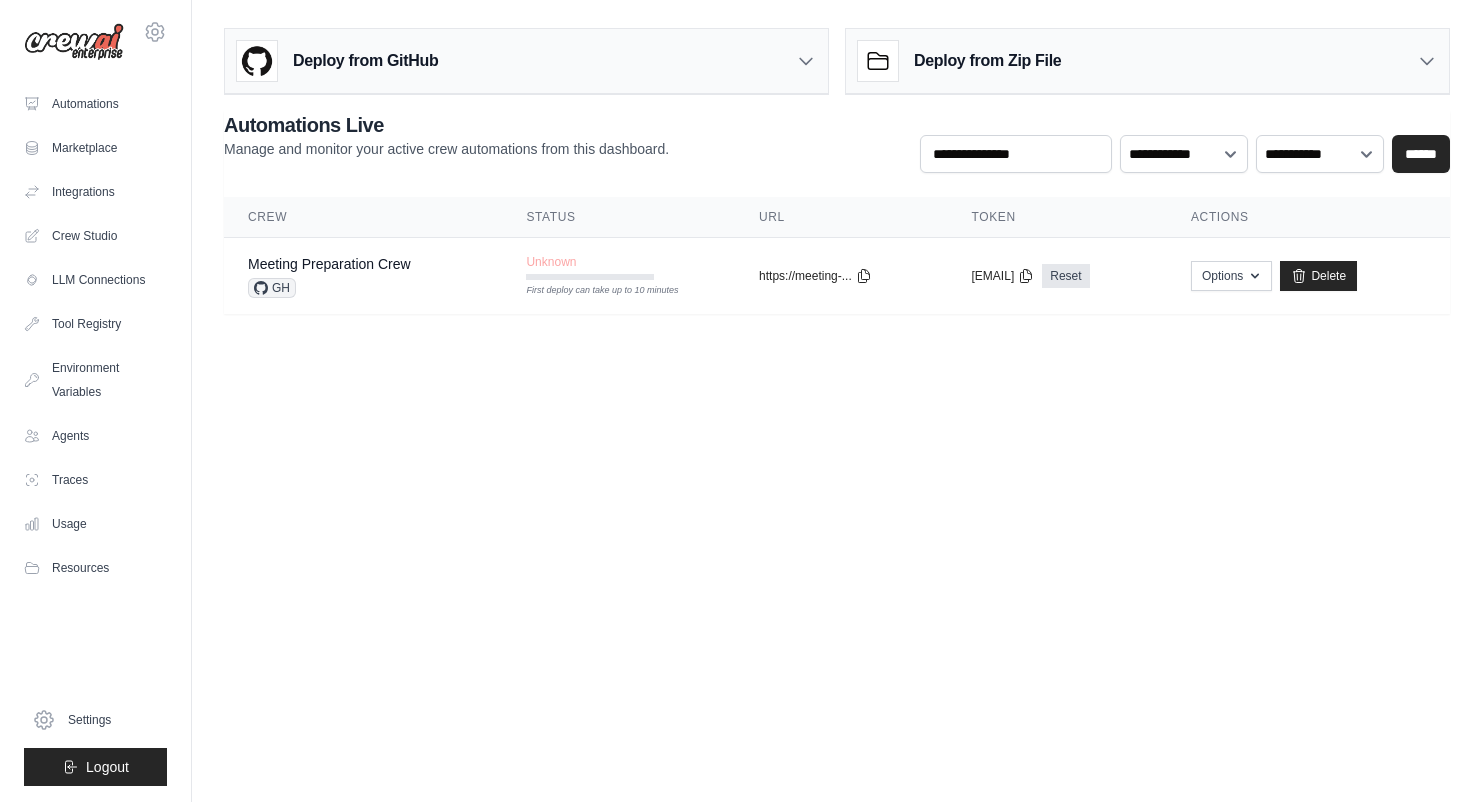 scroll, scrollTop: 0, scrollLeft: 0, axis: both 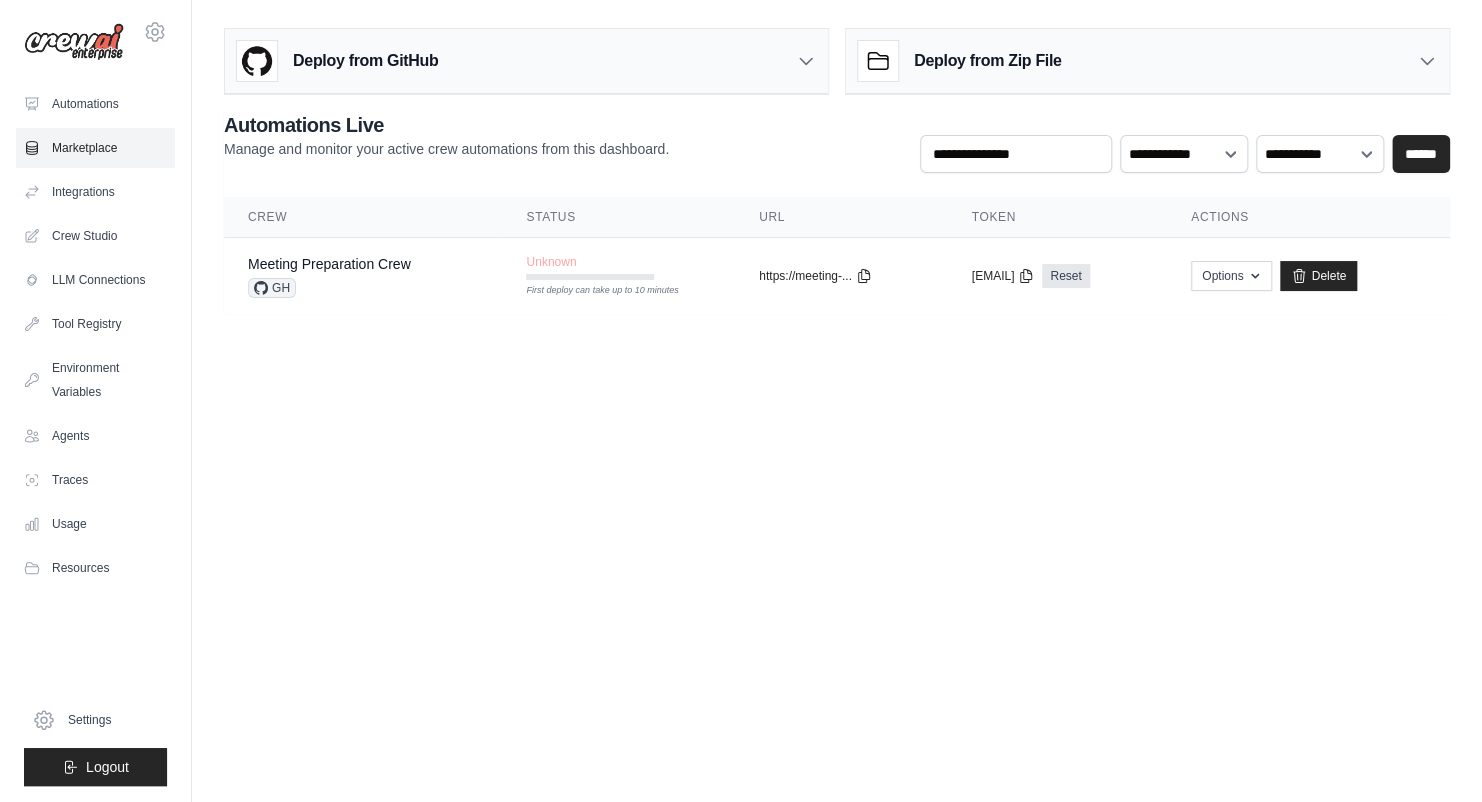 click on "Marketplace" at bounding box center (95, 148) 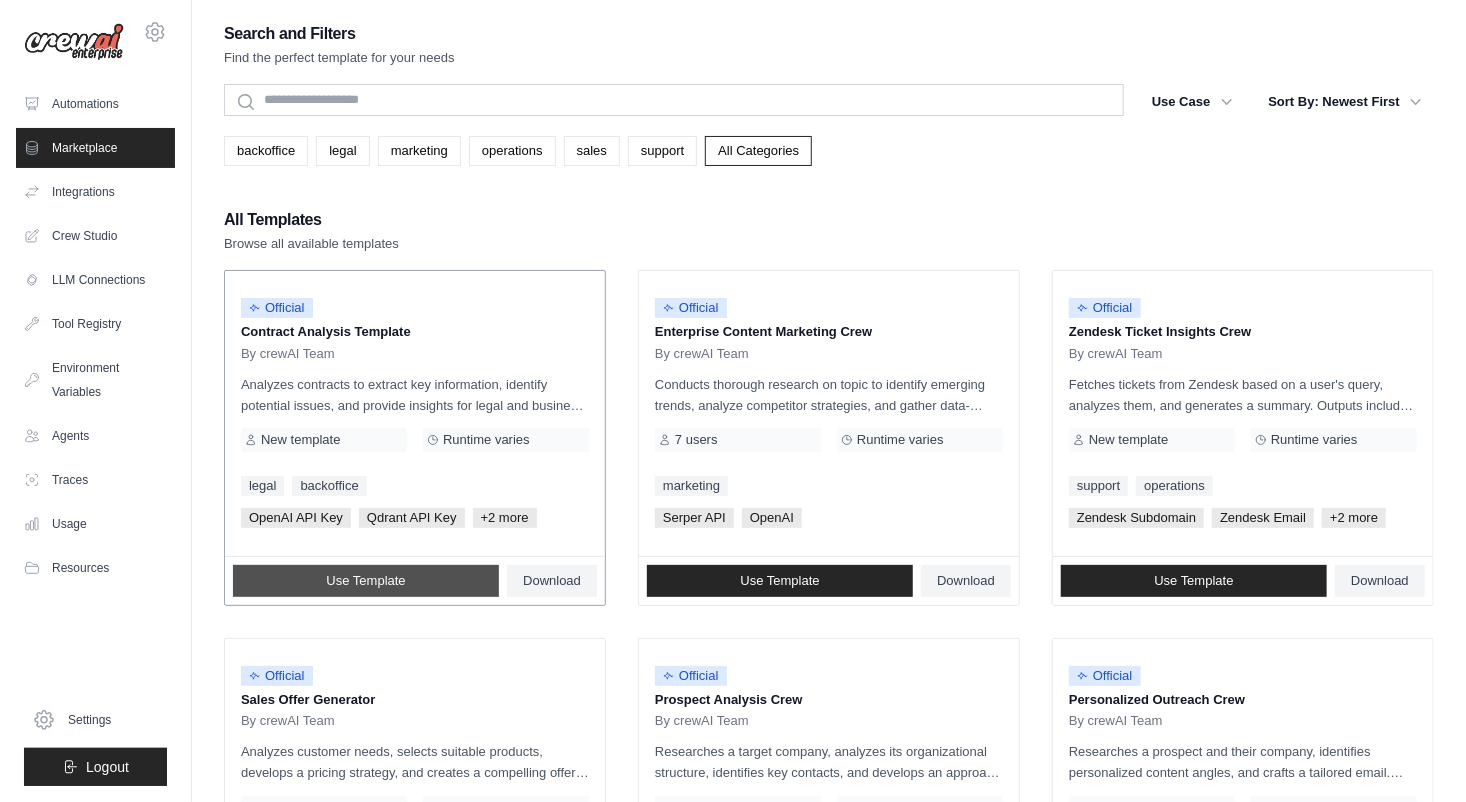 click on "Use Template" at bounding box center [365, 581] 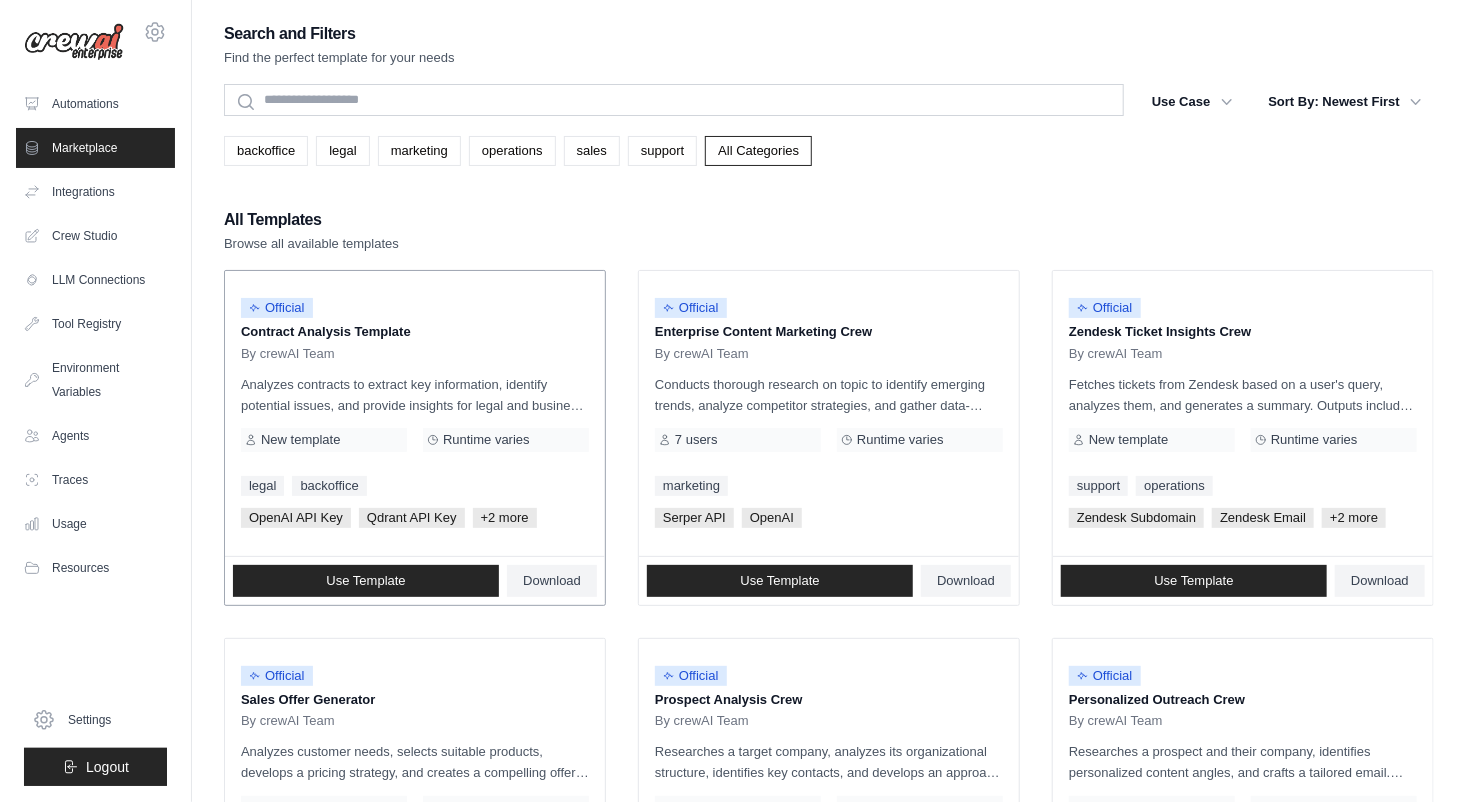 click on "Contract Analysis Template" at bounding box center [415, 332] 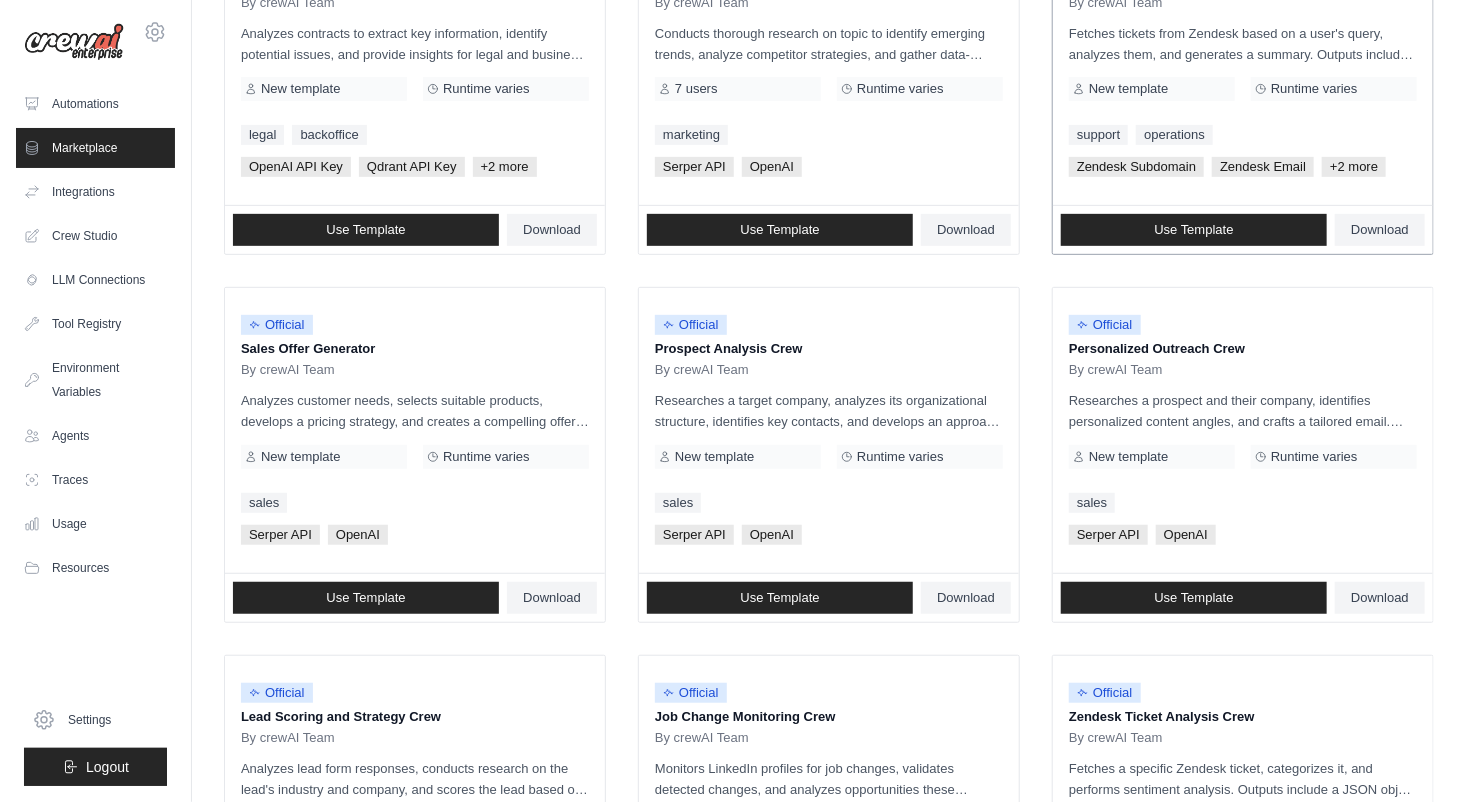scroll, scrollTop: 371, scrollLeft: 0, axis: vertical 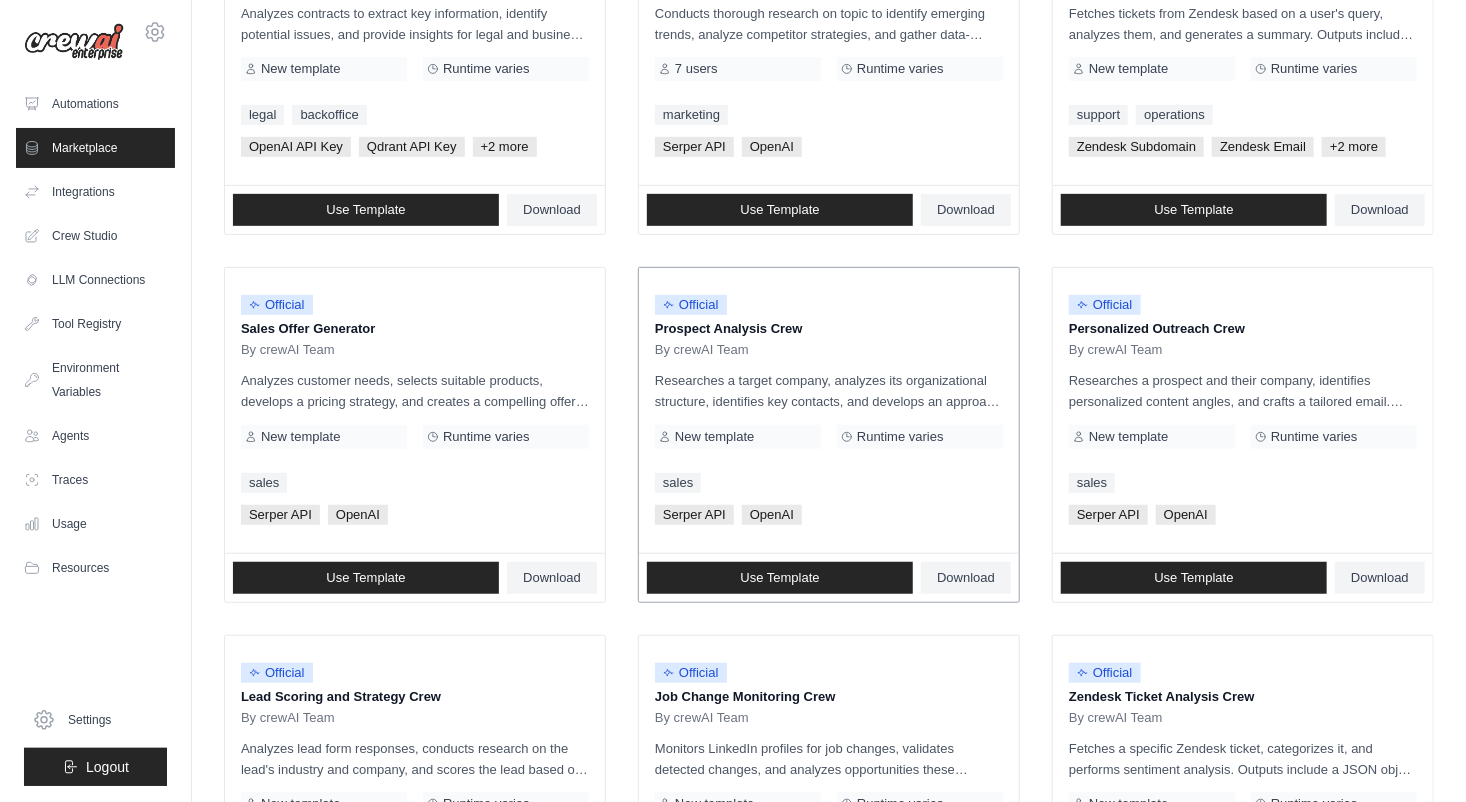 click on "Prospect Analysis Crew" at bounding box center (829, 329) 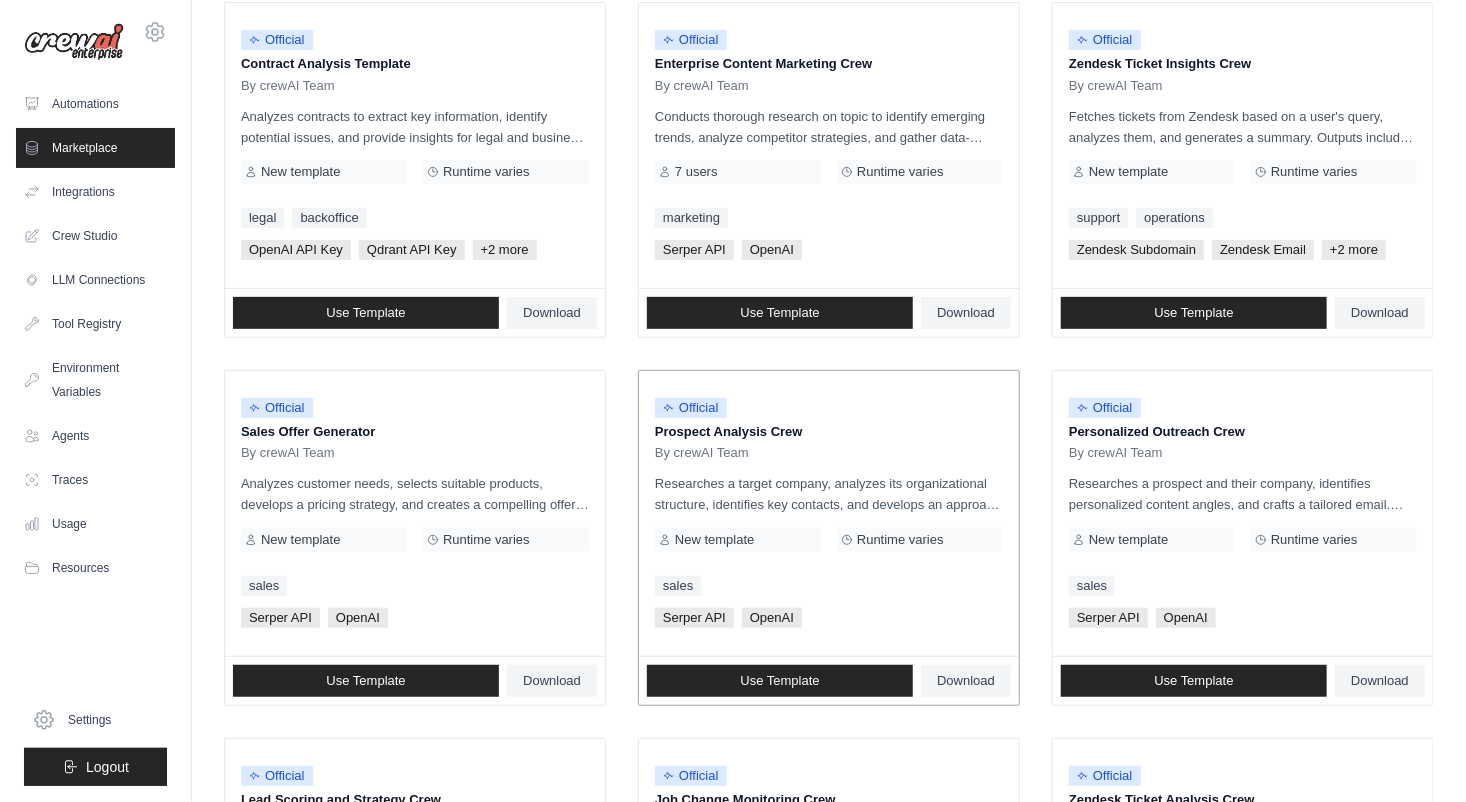 scroll, scrollTop: 268, scrollLeft: 0, axis: vertical 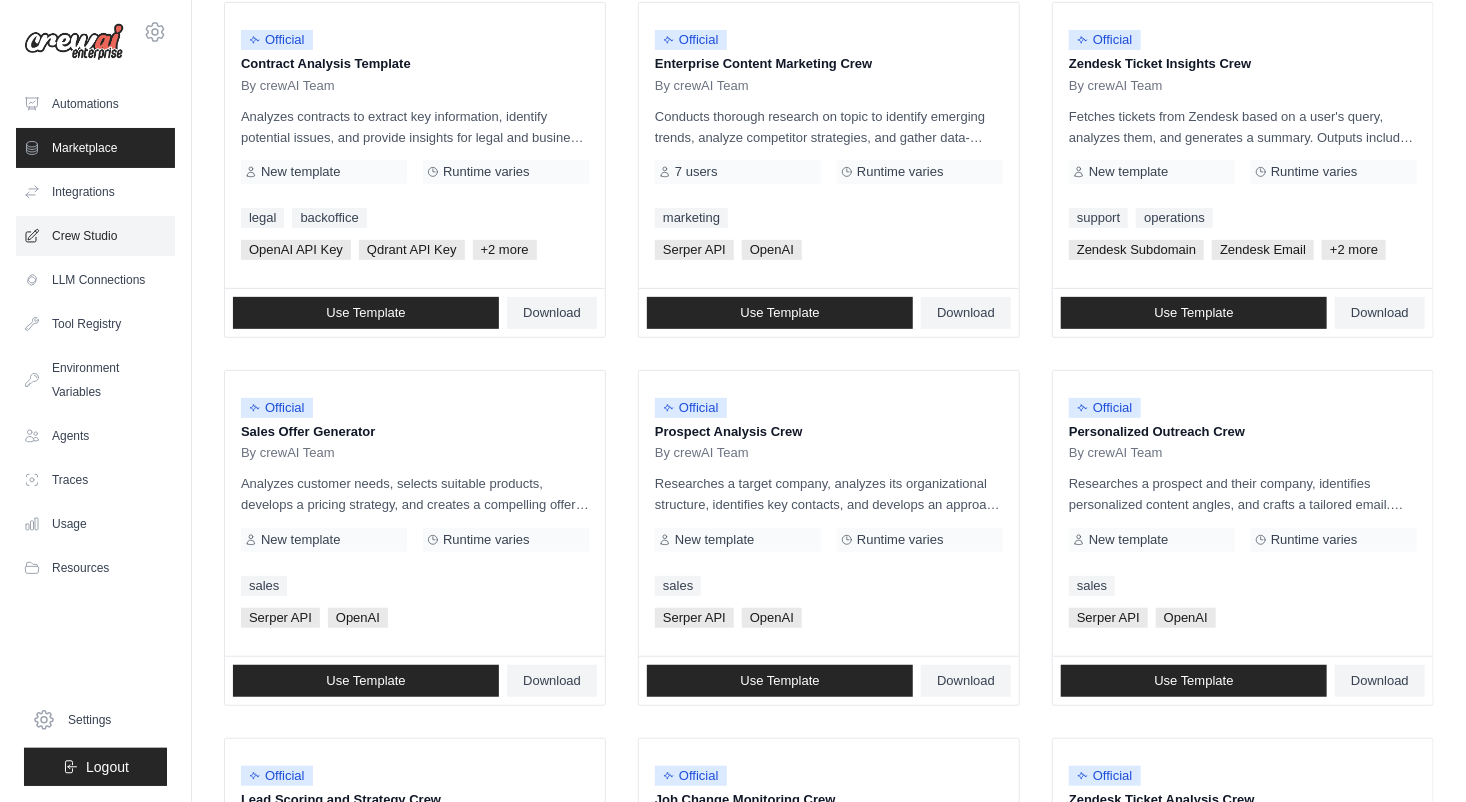 click on "Crew Studio" at bounding box center (95, 236) 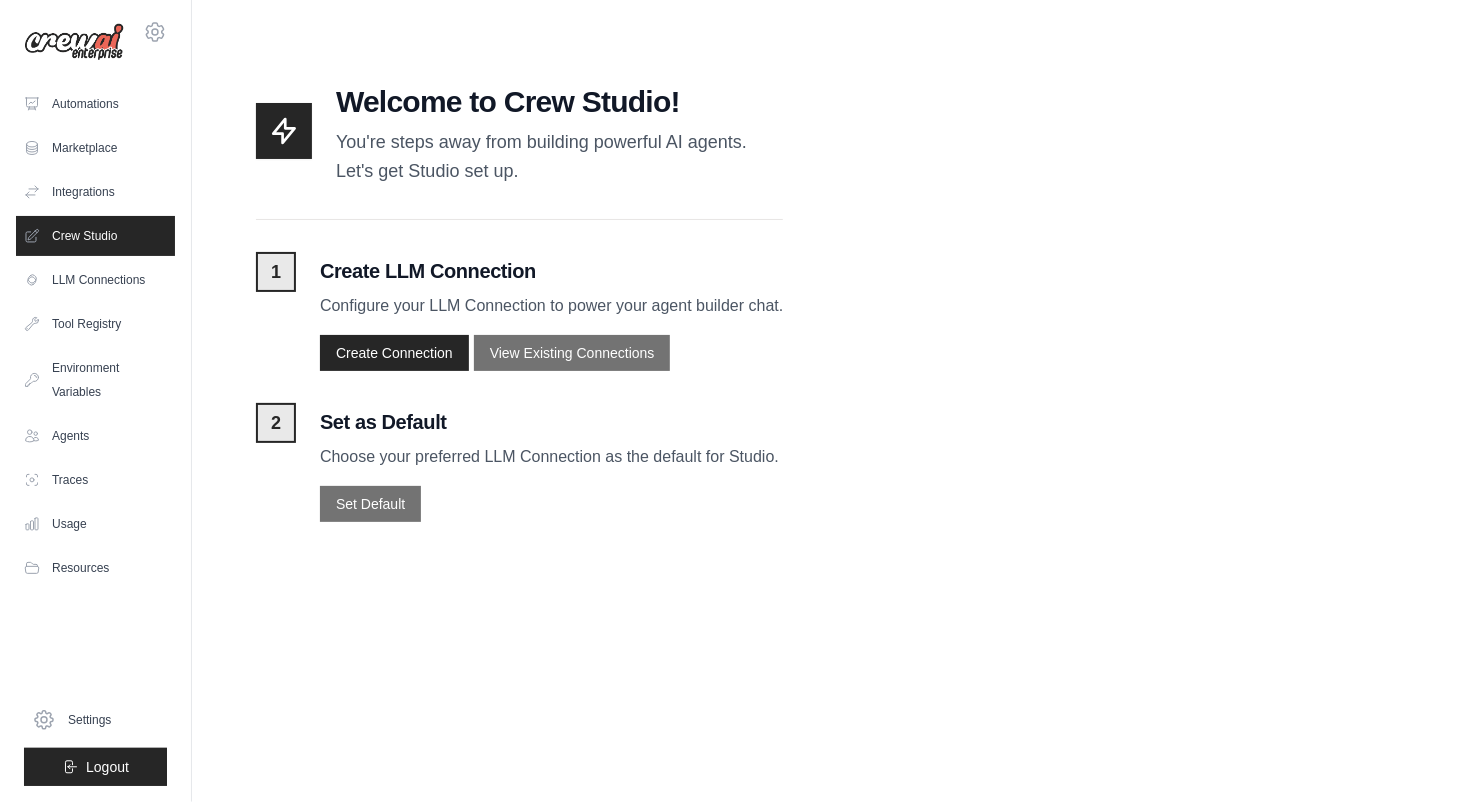 scroll, scrollTop: 0, scrollLeft: 0, axis: both 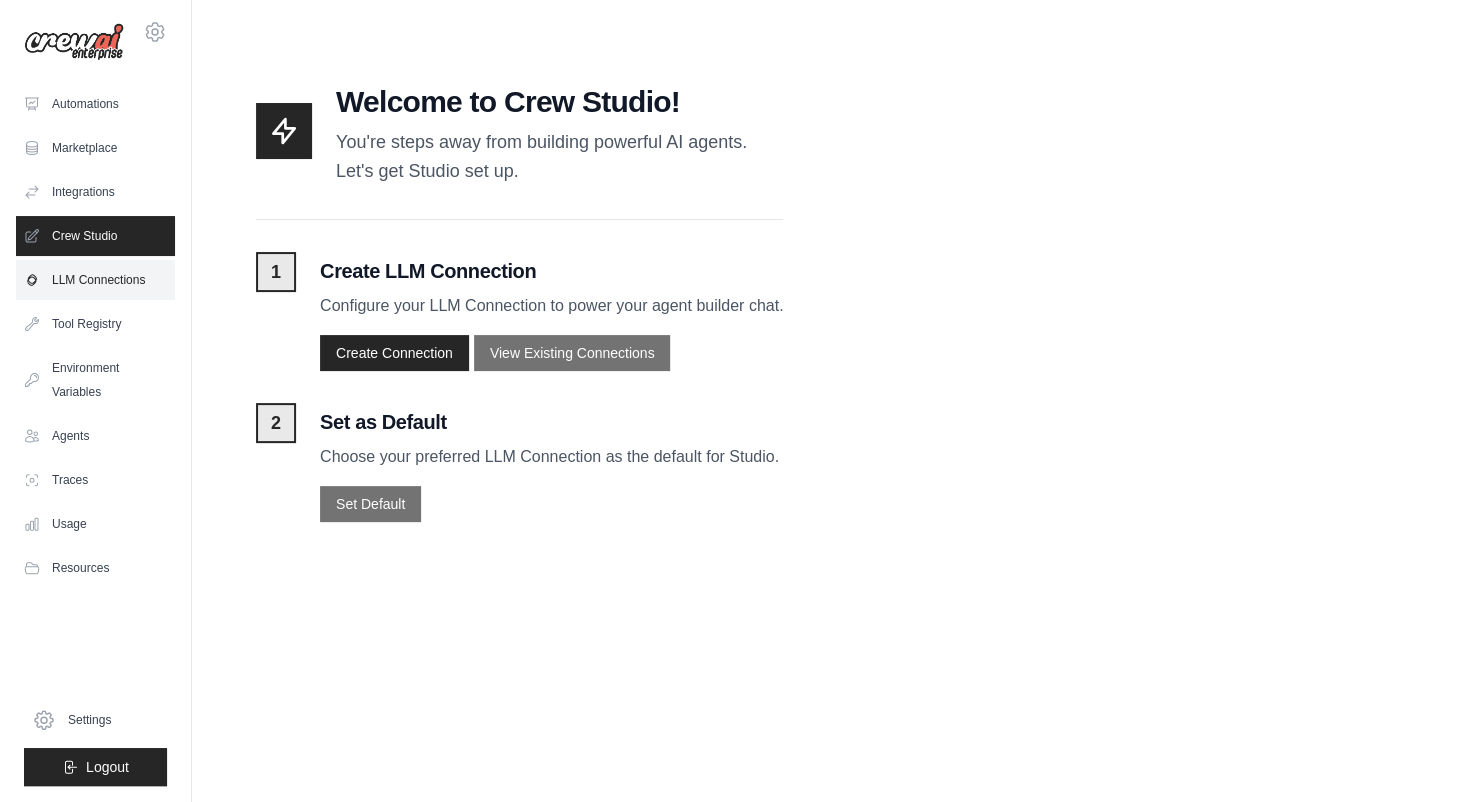 click on "LLM Connections" at bounding box center [95, 280] 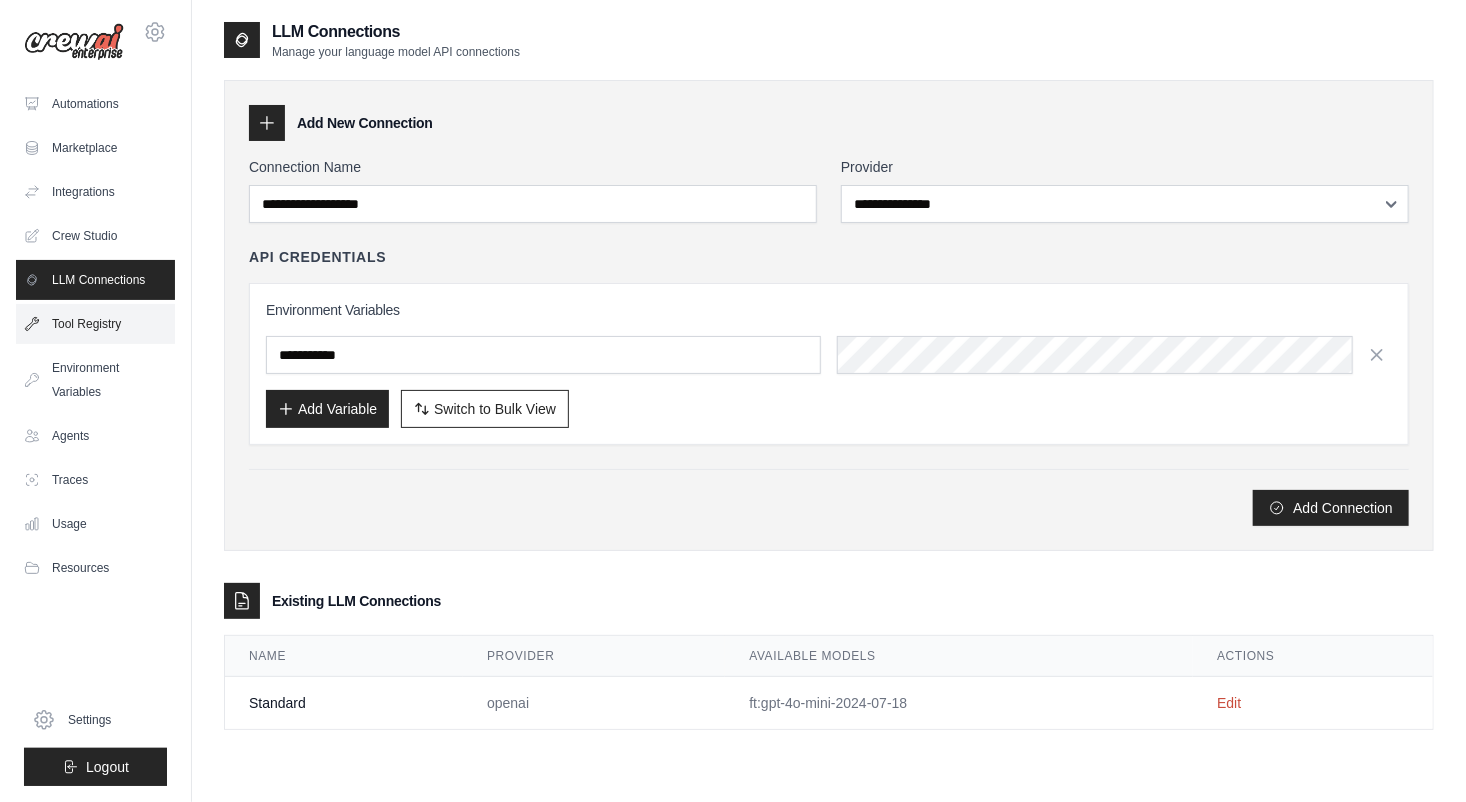 click on "Tool Registry" at bounding box center (95, 324) 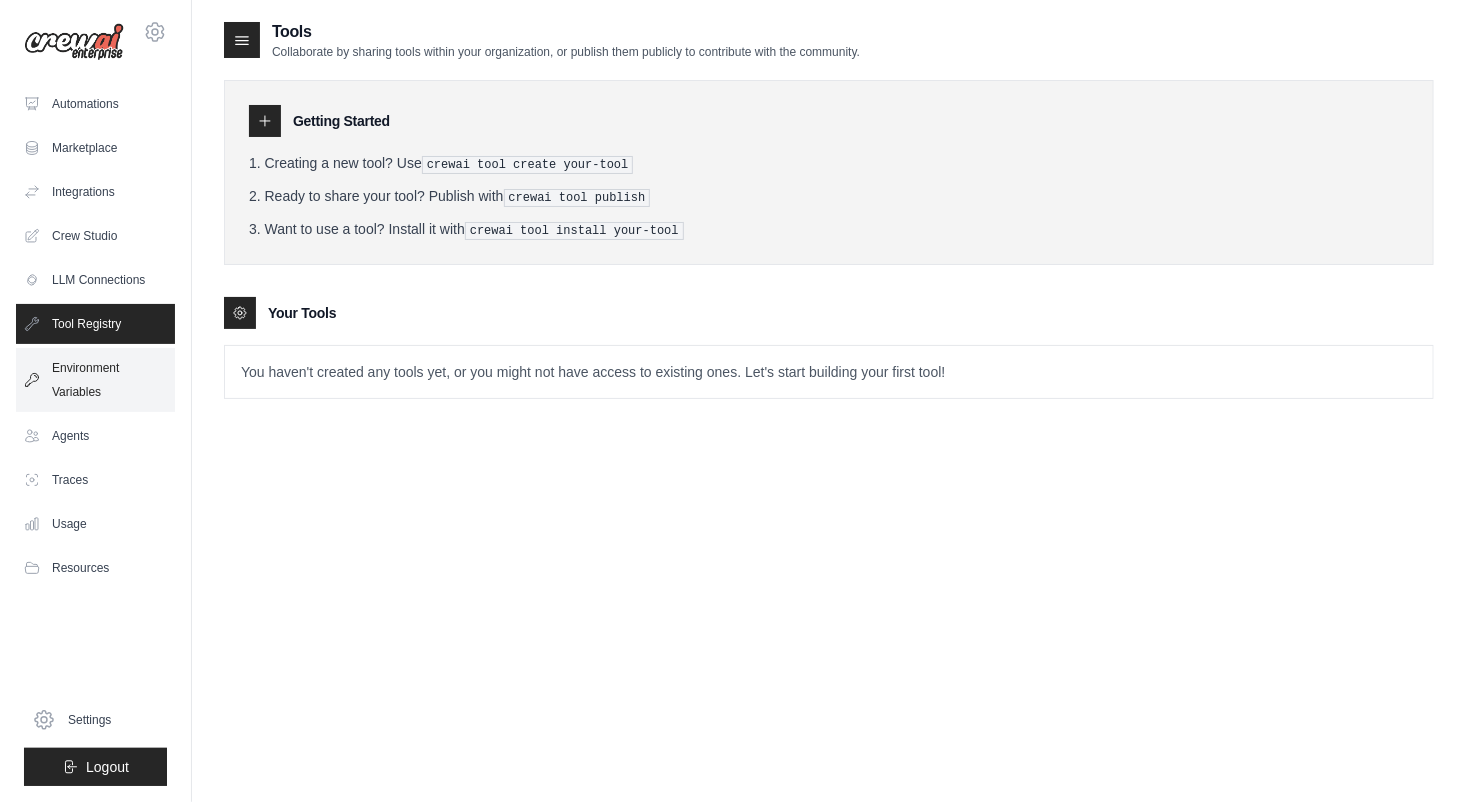 click on "Environment Variables" at bounding box center (95, 380) 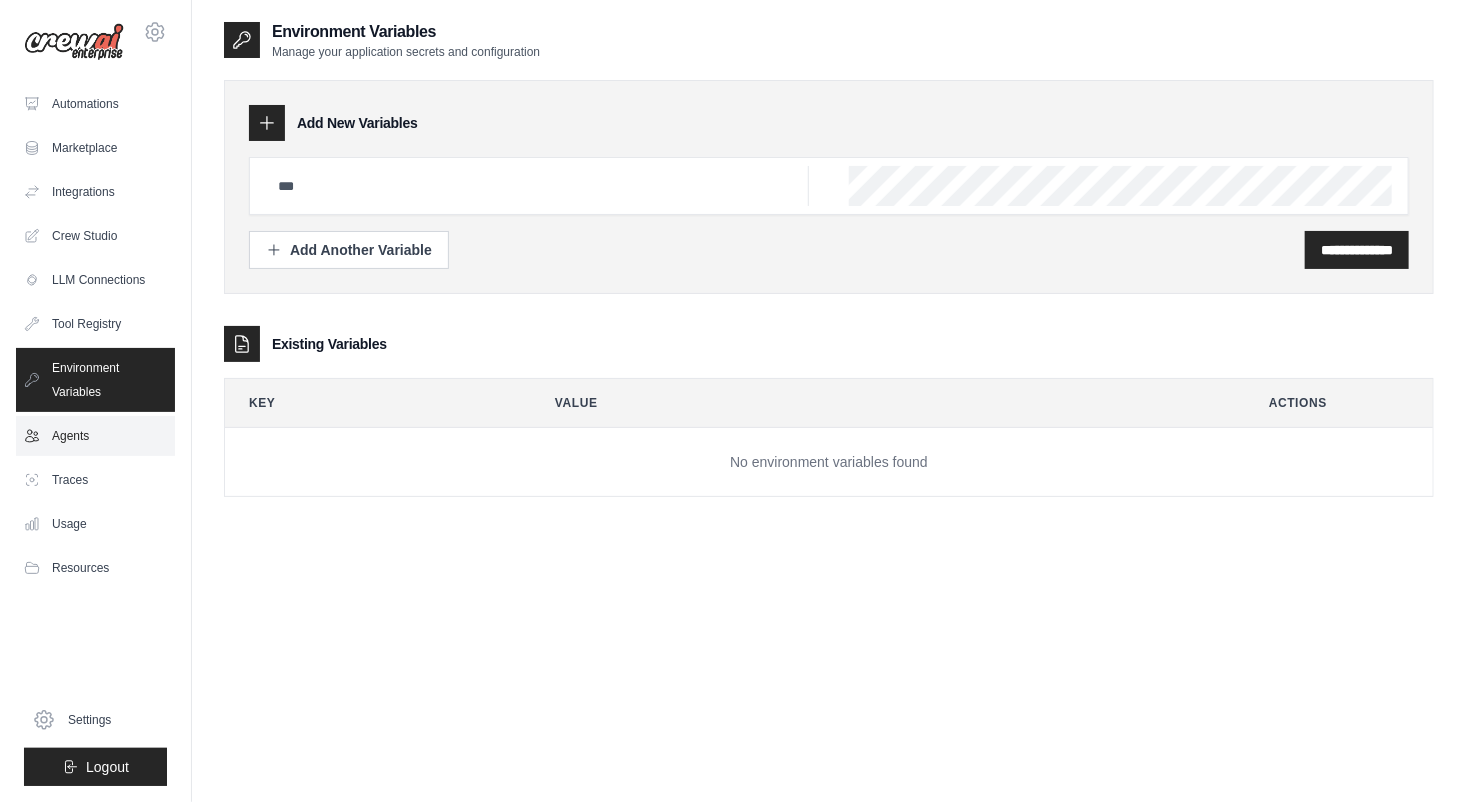 click on "Agents" at bounding box center (95, 436) 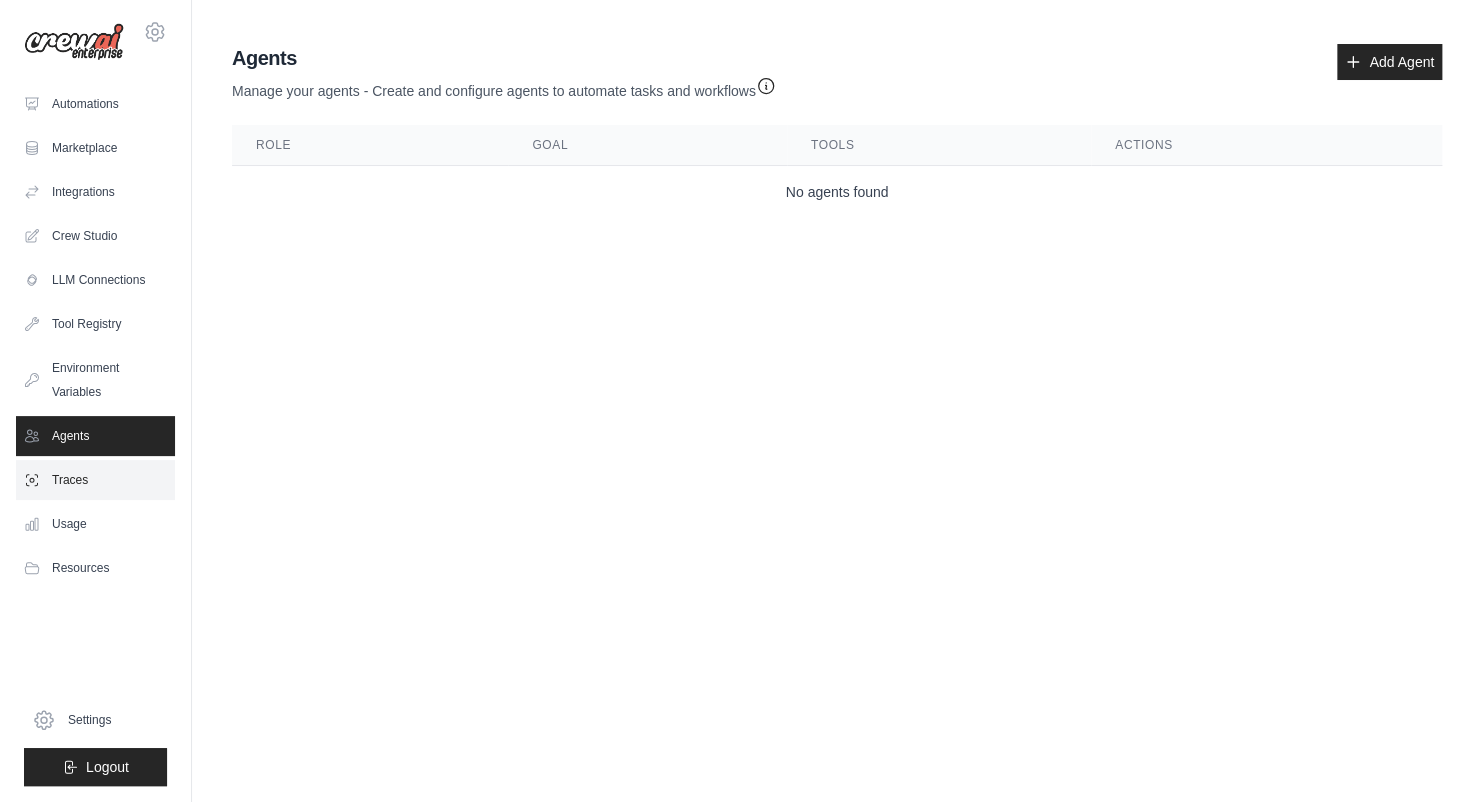 click on "Traces" at bounding box center (95, 480) 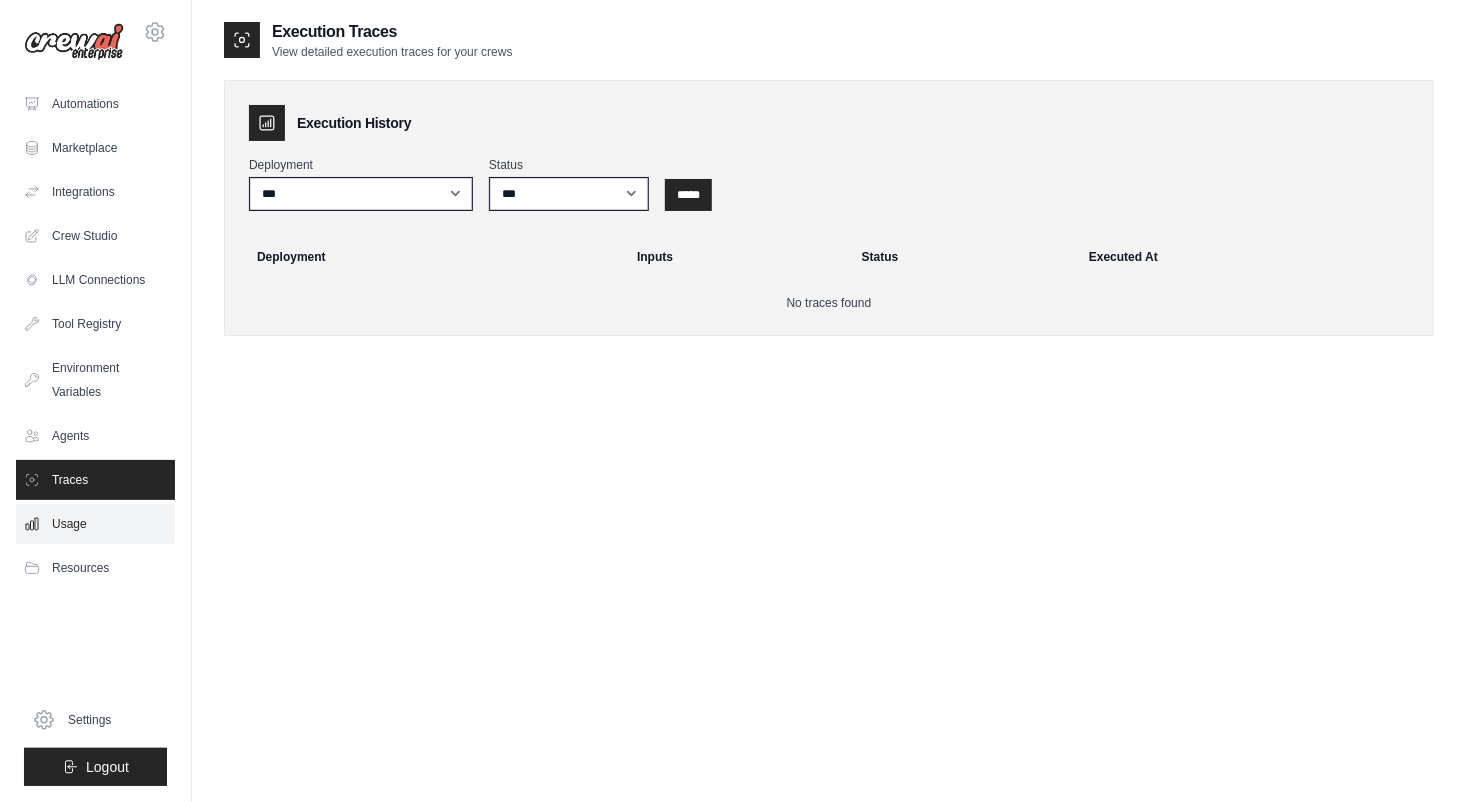 click on "Usage" at bounding box center [95, 524] 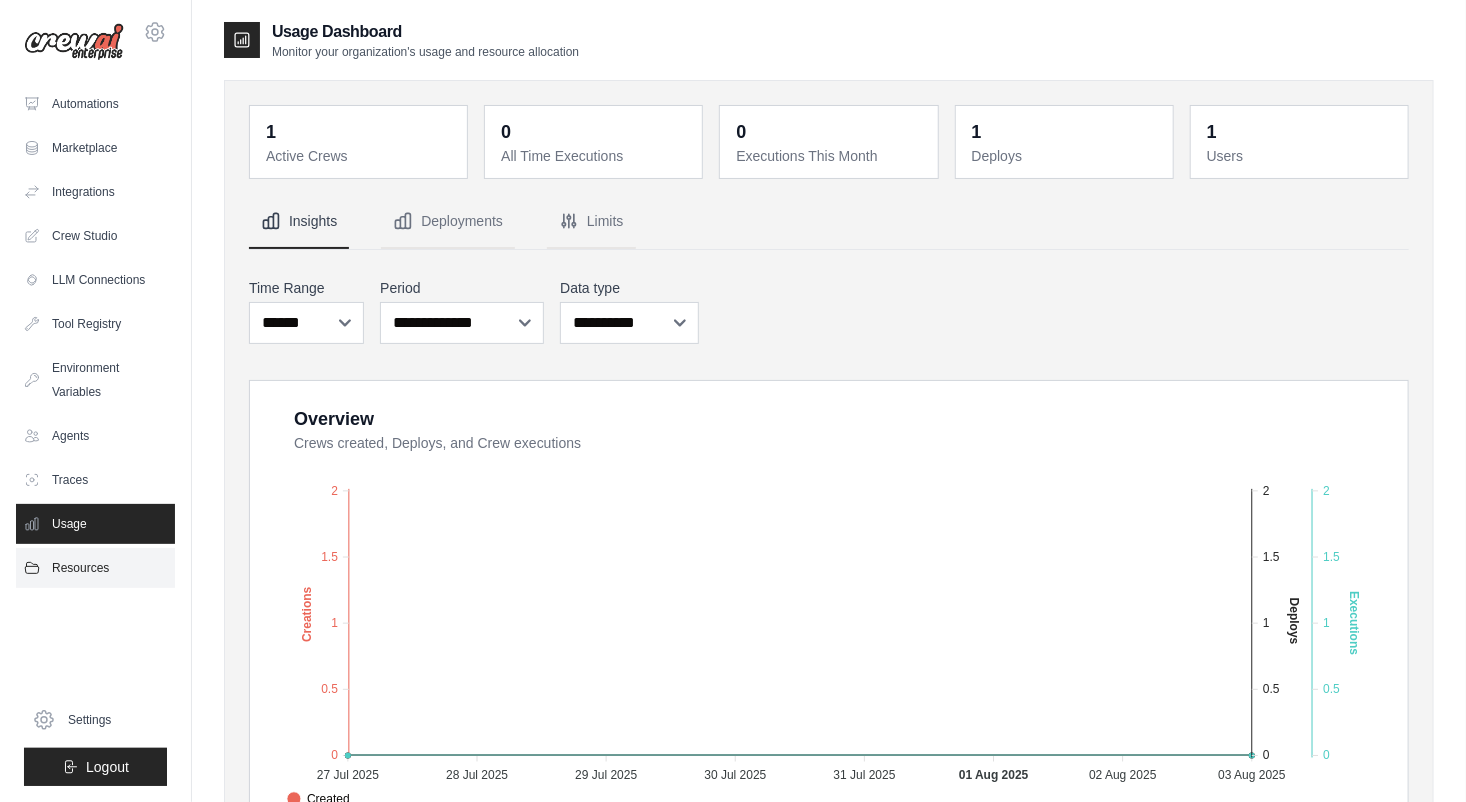 click on "Resources" at bounding box center [95, 568] 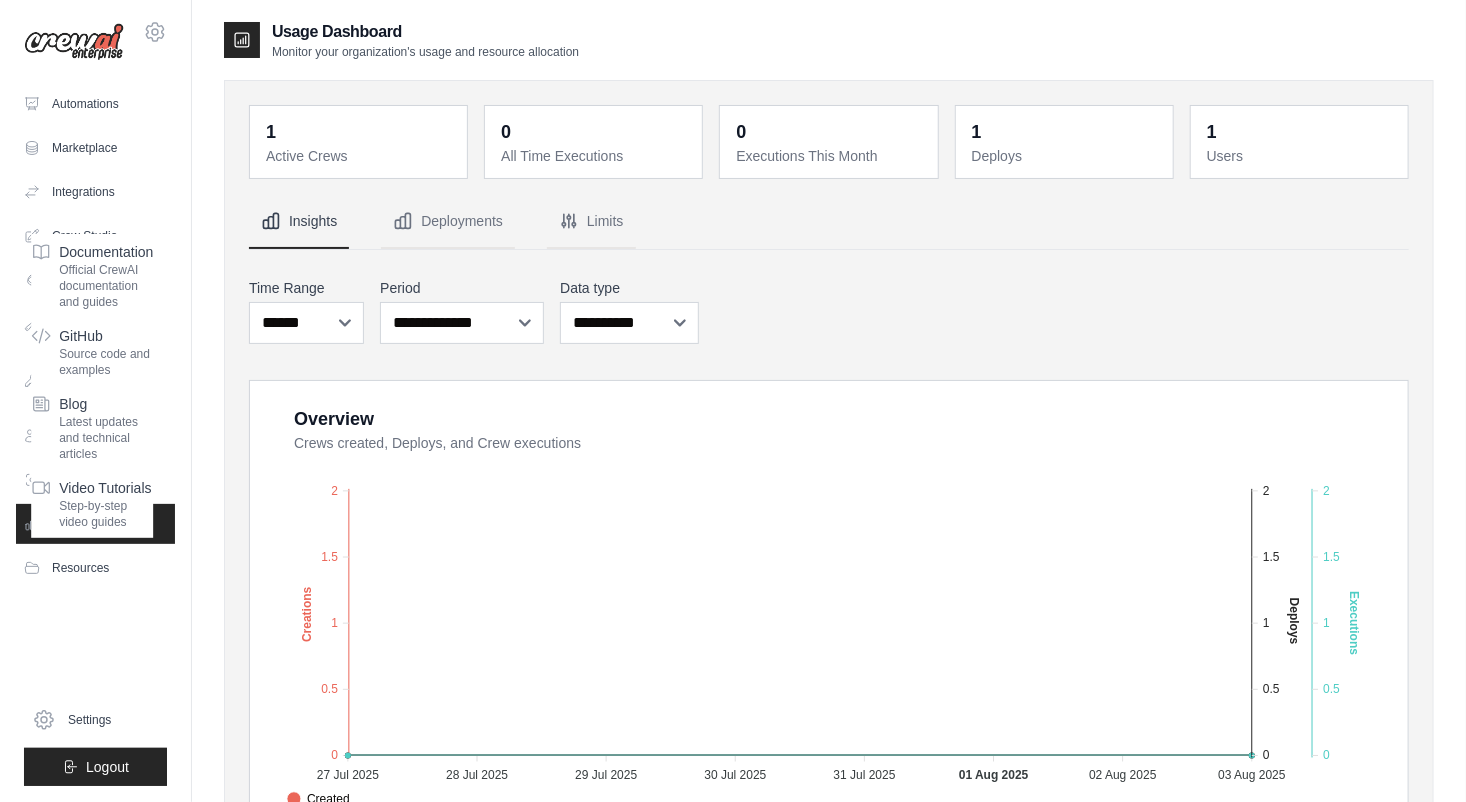 click on "Usage Dashboard
Monitor your organization's usage and resource allocation
1
Active Crews
0
All Time Executions
0
Executions This Month
1
Deploys" at bounding box center (829, 725) 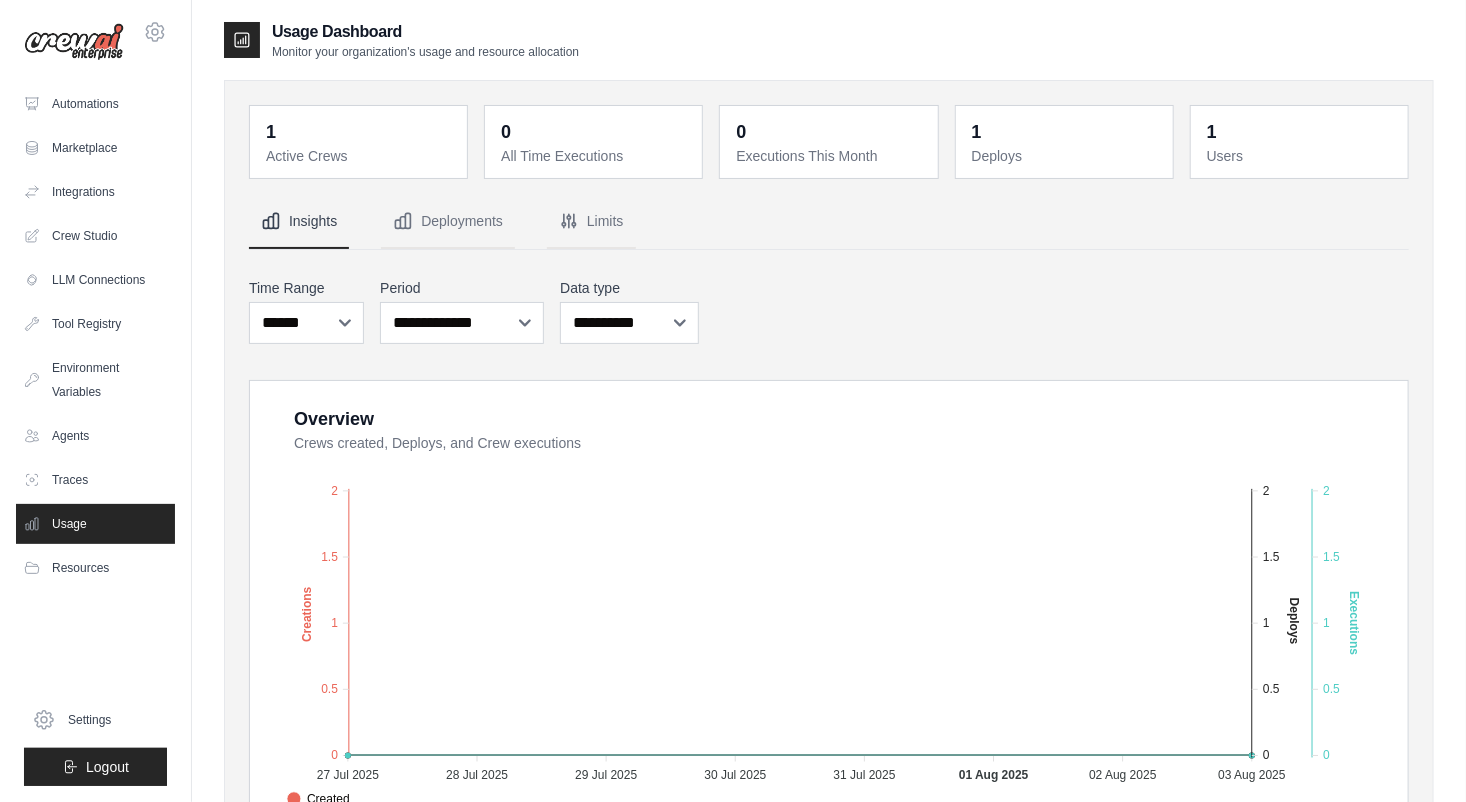 click on "[EMAIL]
Settings
Automations
Marketplace
Integrations
Crew Studio
GitHub" at bounding box center [96, 401] 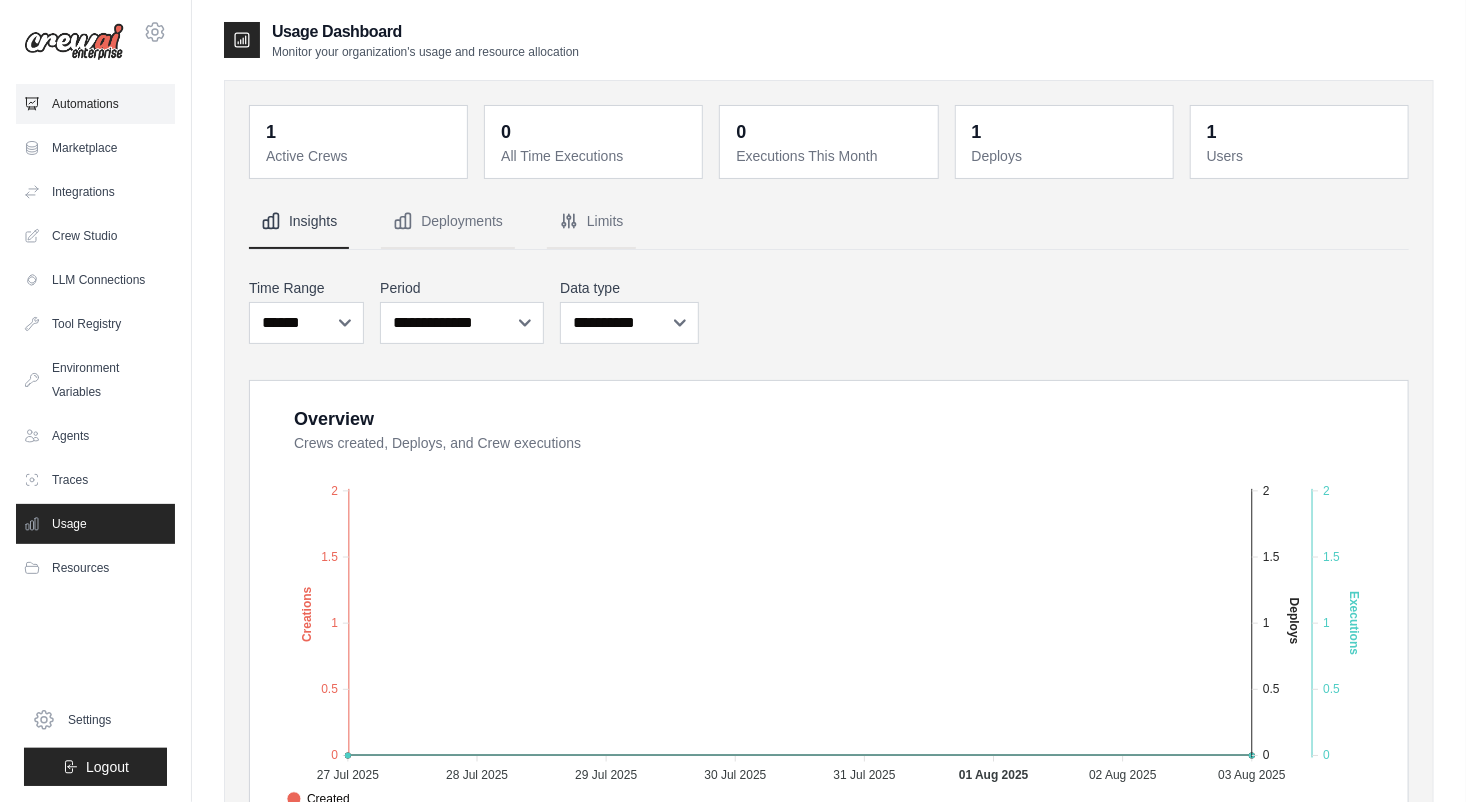 click on "Automations" at bounding box center [95, 104] 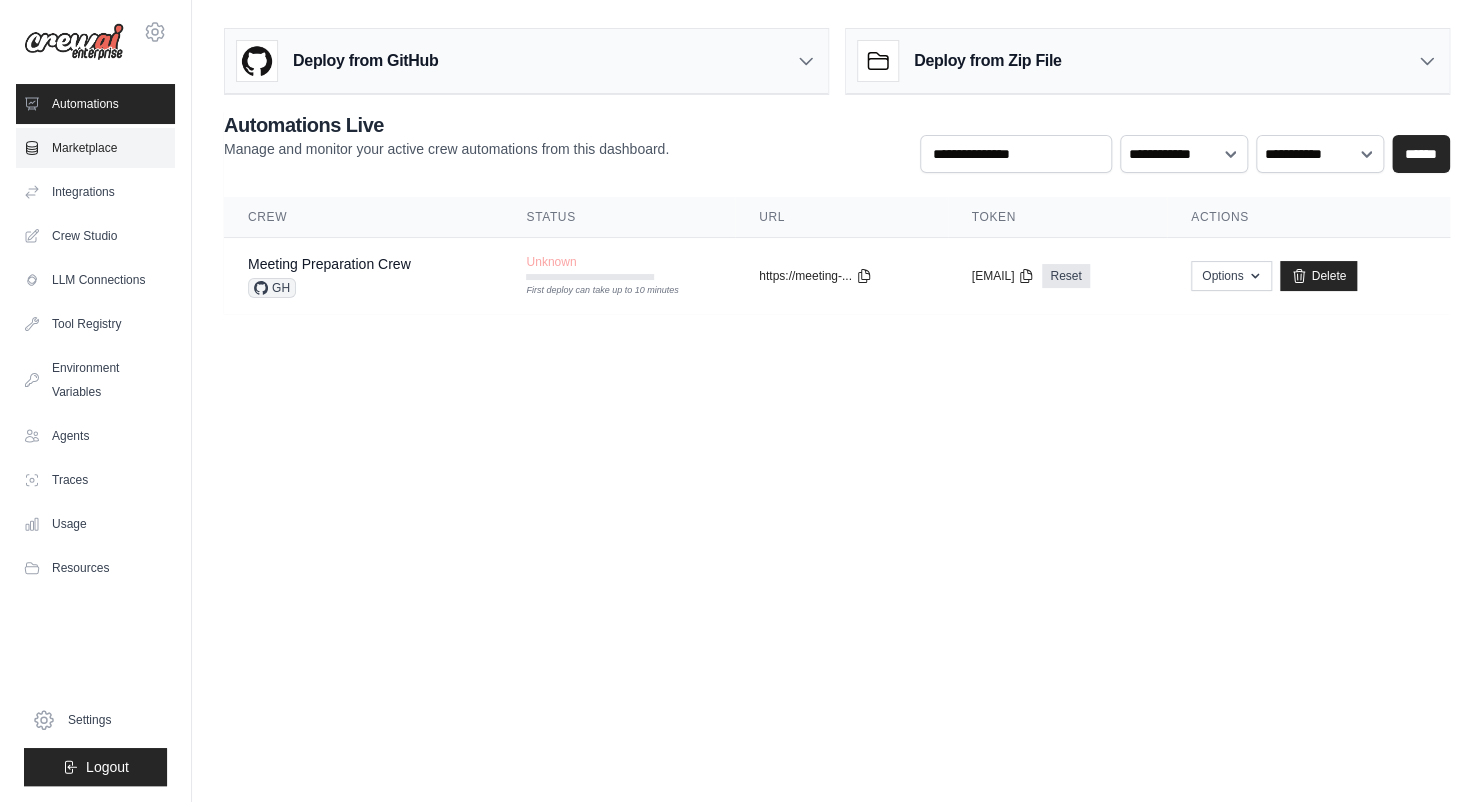 click on "Marketplace" at bounding box center [95, 148] 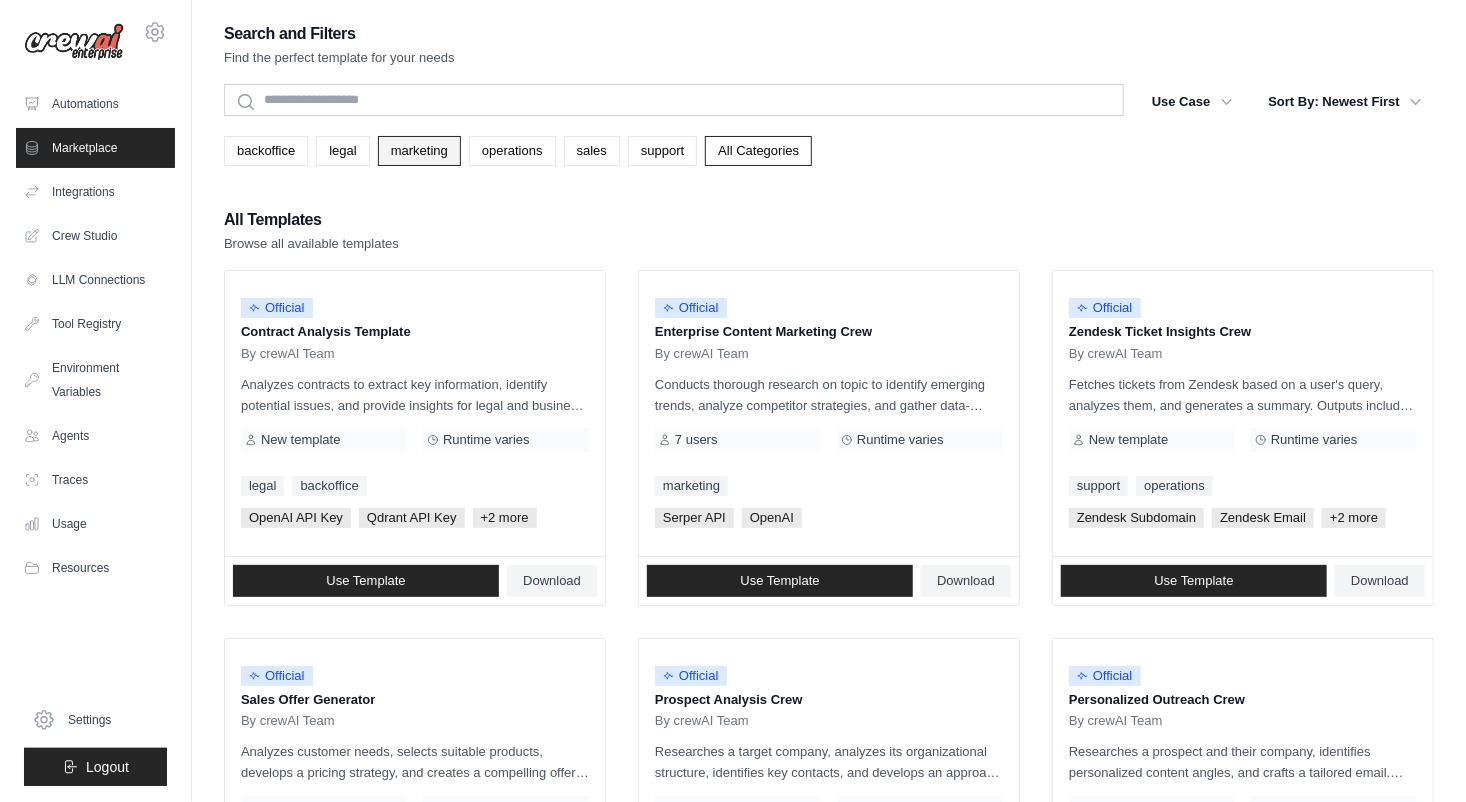 click on "marketing" at bounding box center [419, 151] 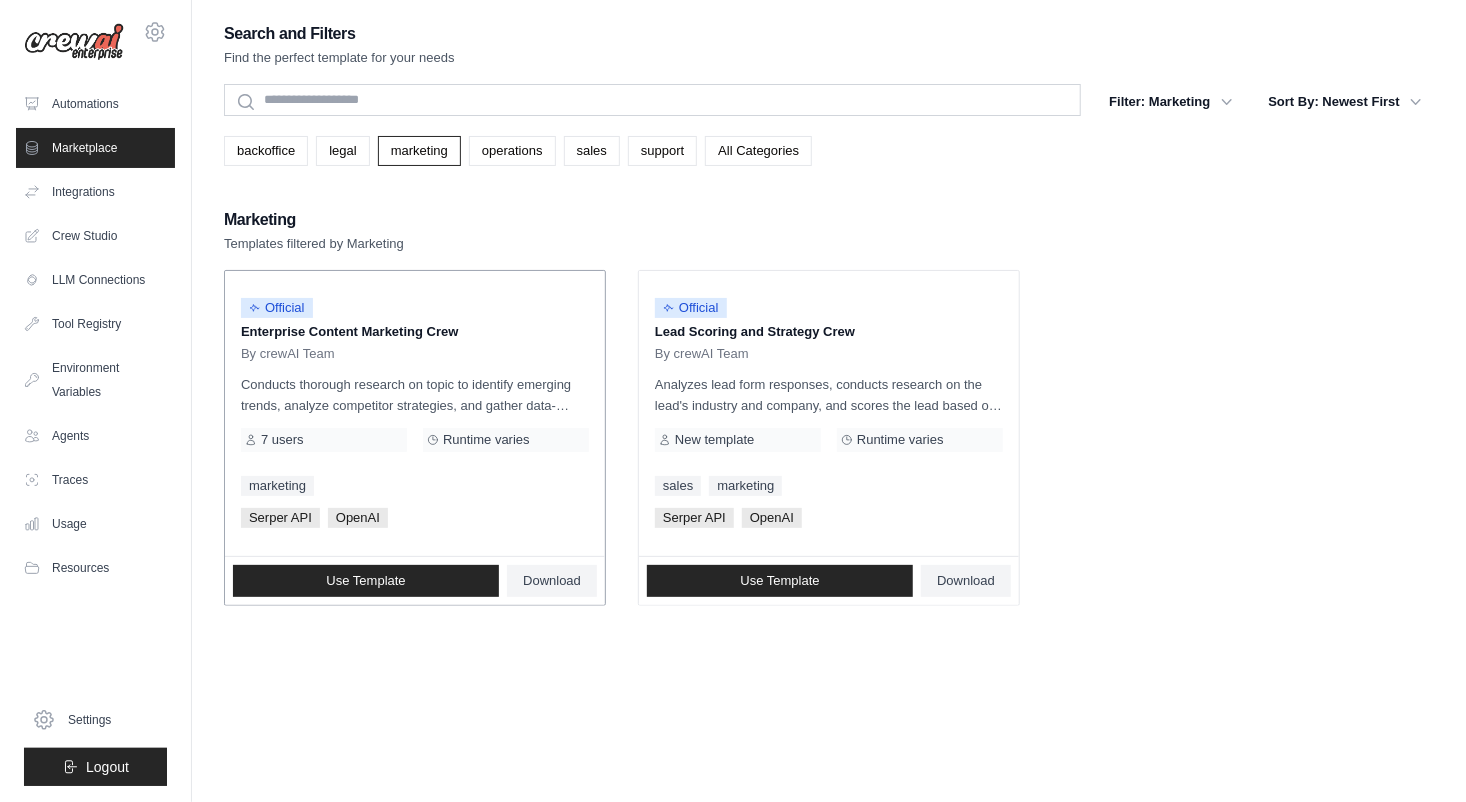 click on "Enterprise Content Marketing Crew" at bounding box center [415, 332] 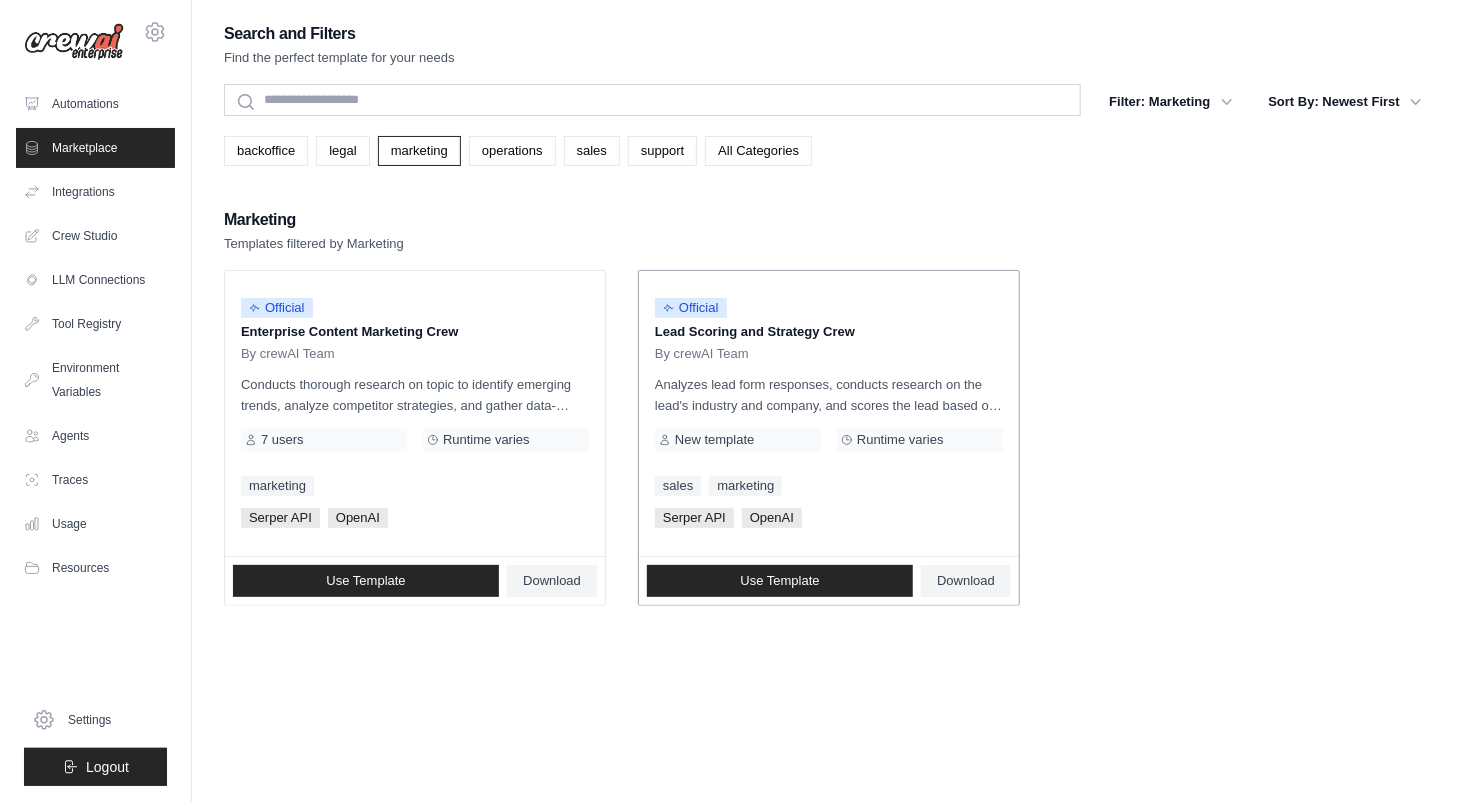 click on "Serper API" at bounding box center (694, 518) 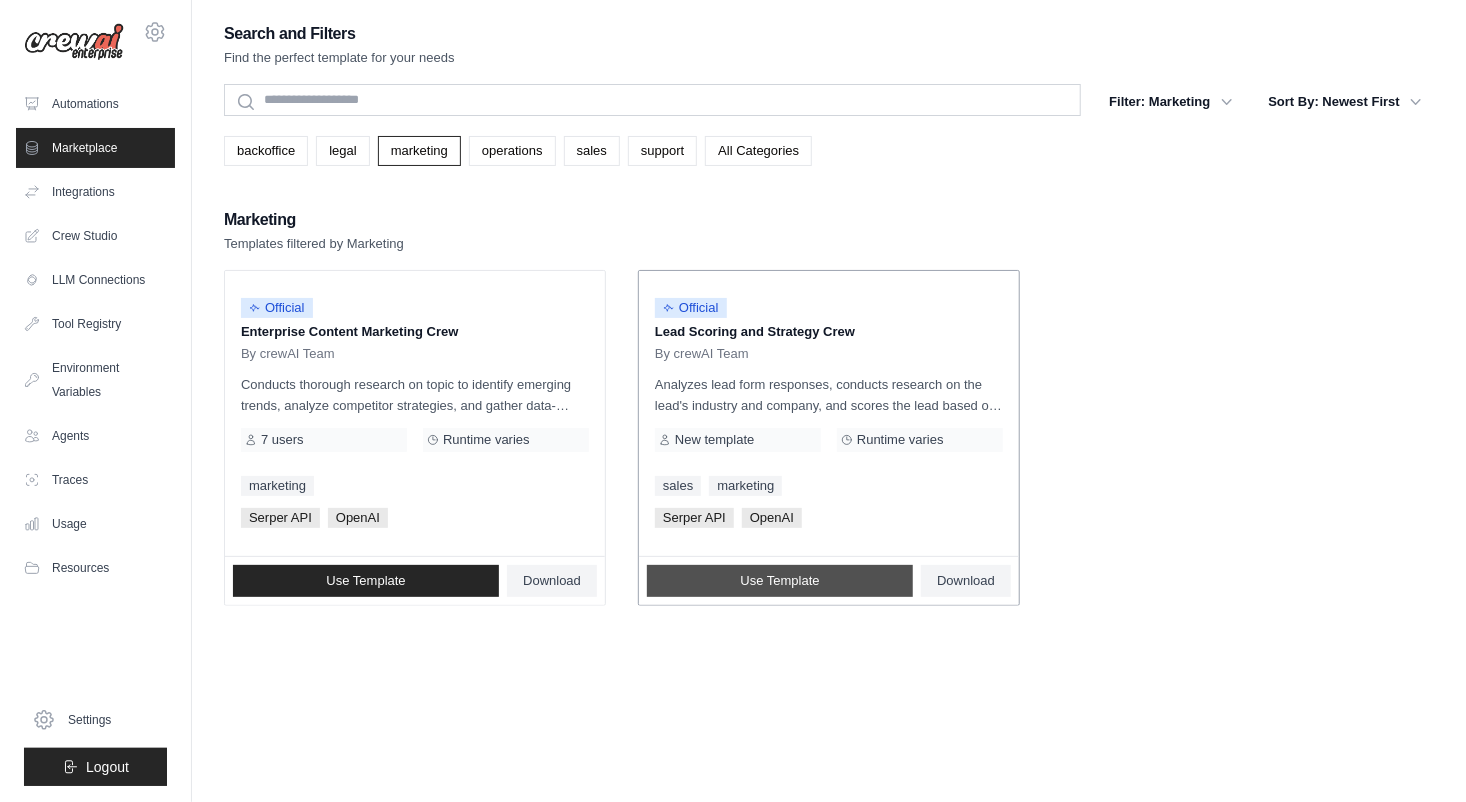 click on "Use Template" at bounding box center (780, 581) 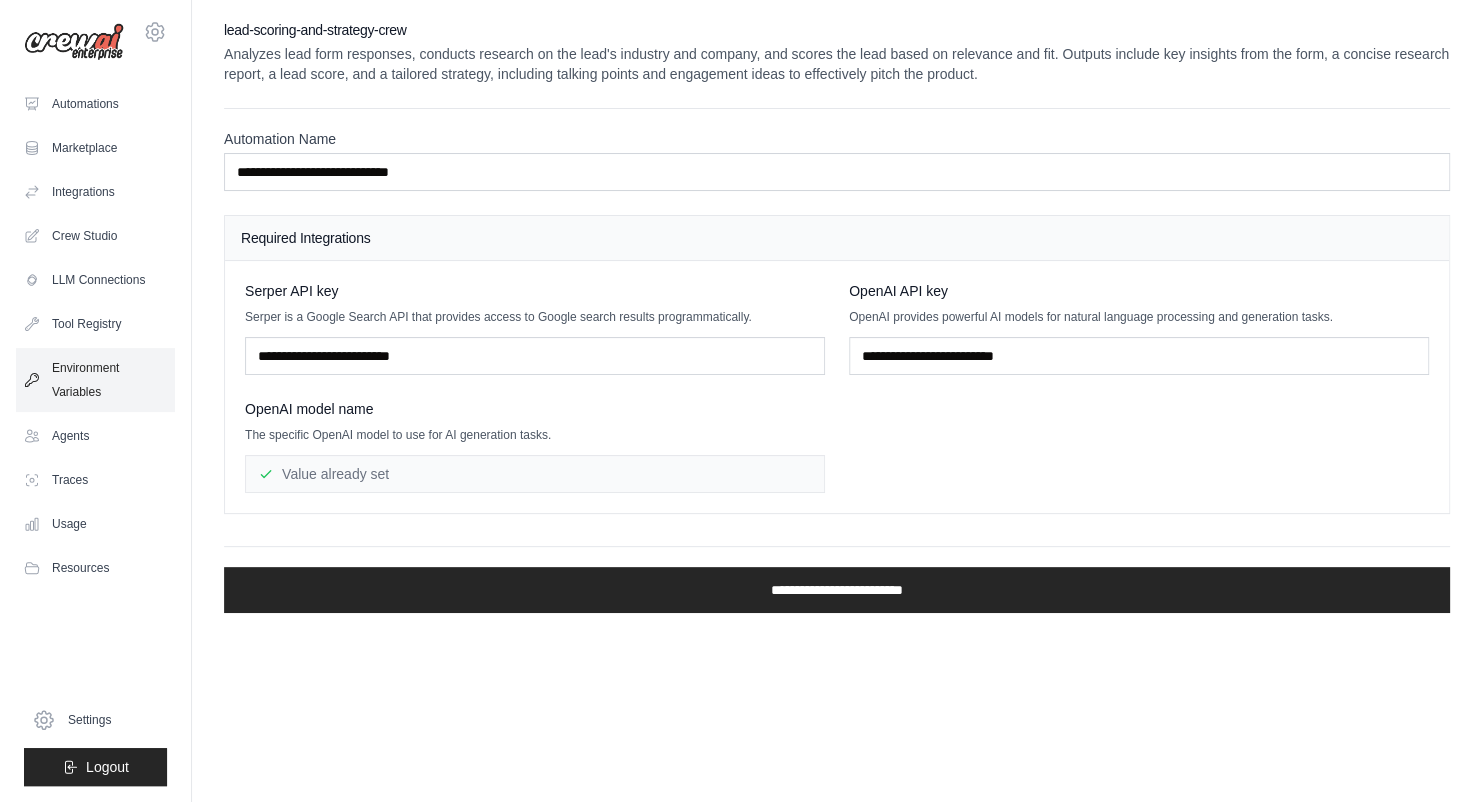 click on "Environment Variables" at bounding box center [95, 380] 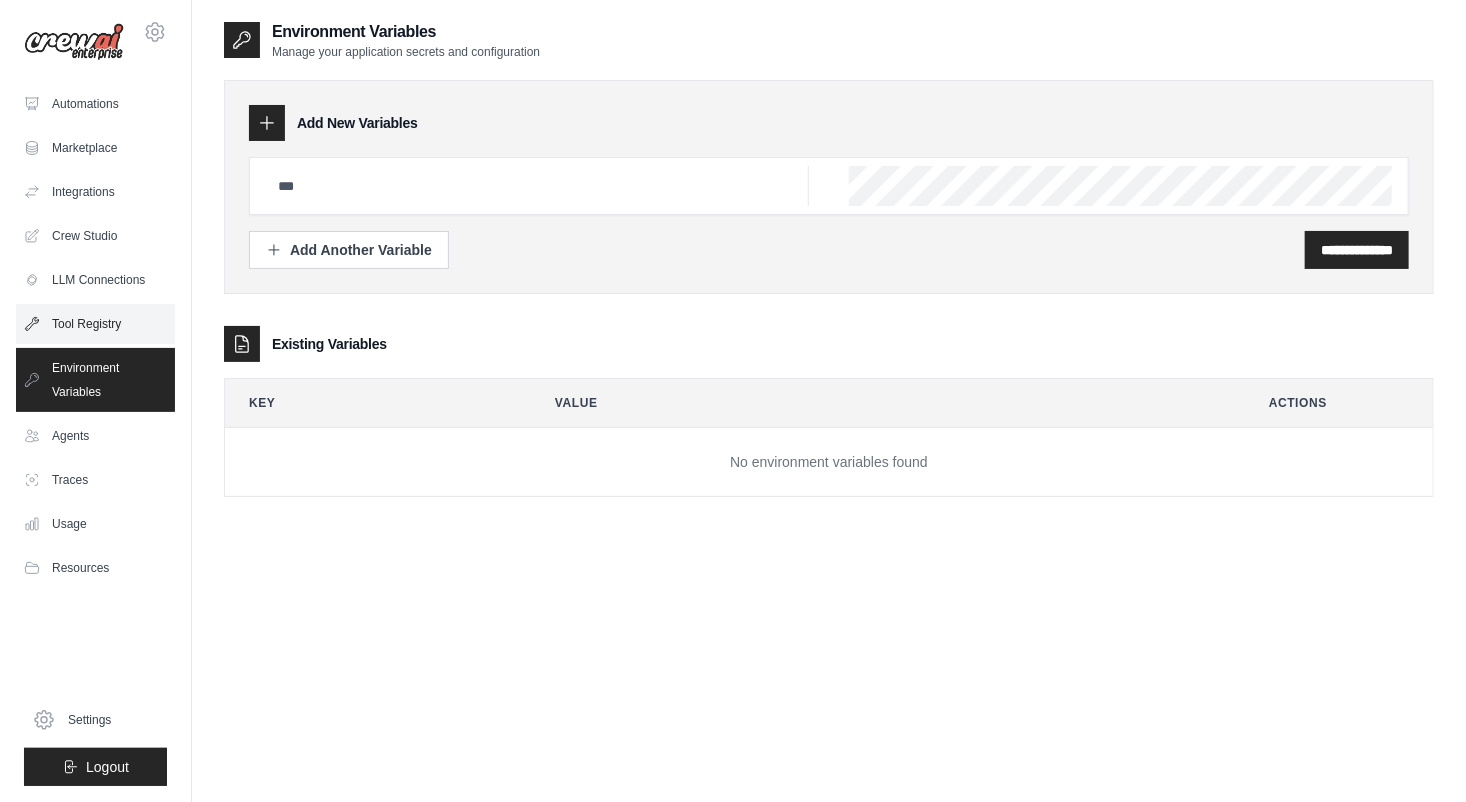 click on "Tool Registry" at bounding box center [95, 324] 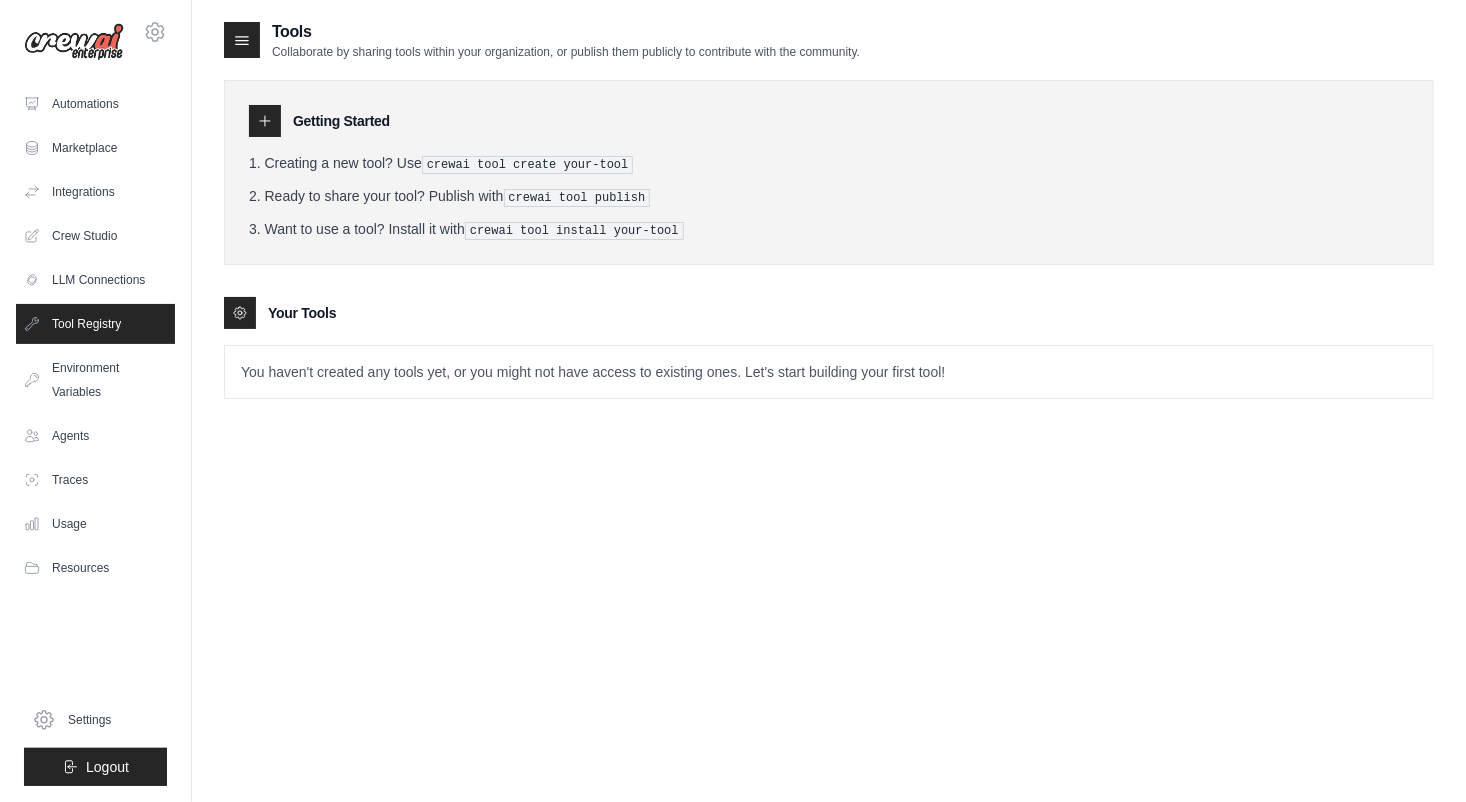 click on "Automations
Marketplace
Integrations
Crew Studio
LLM Connections" at bounding box center [95, 336] 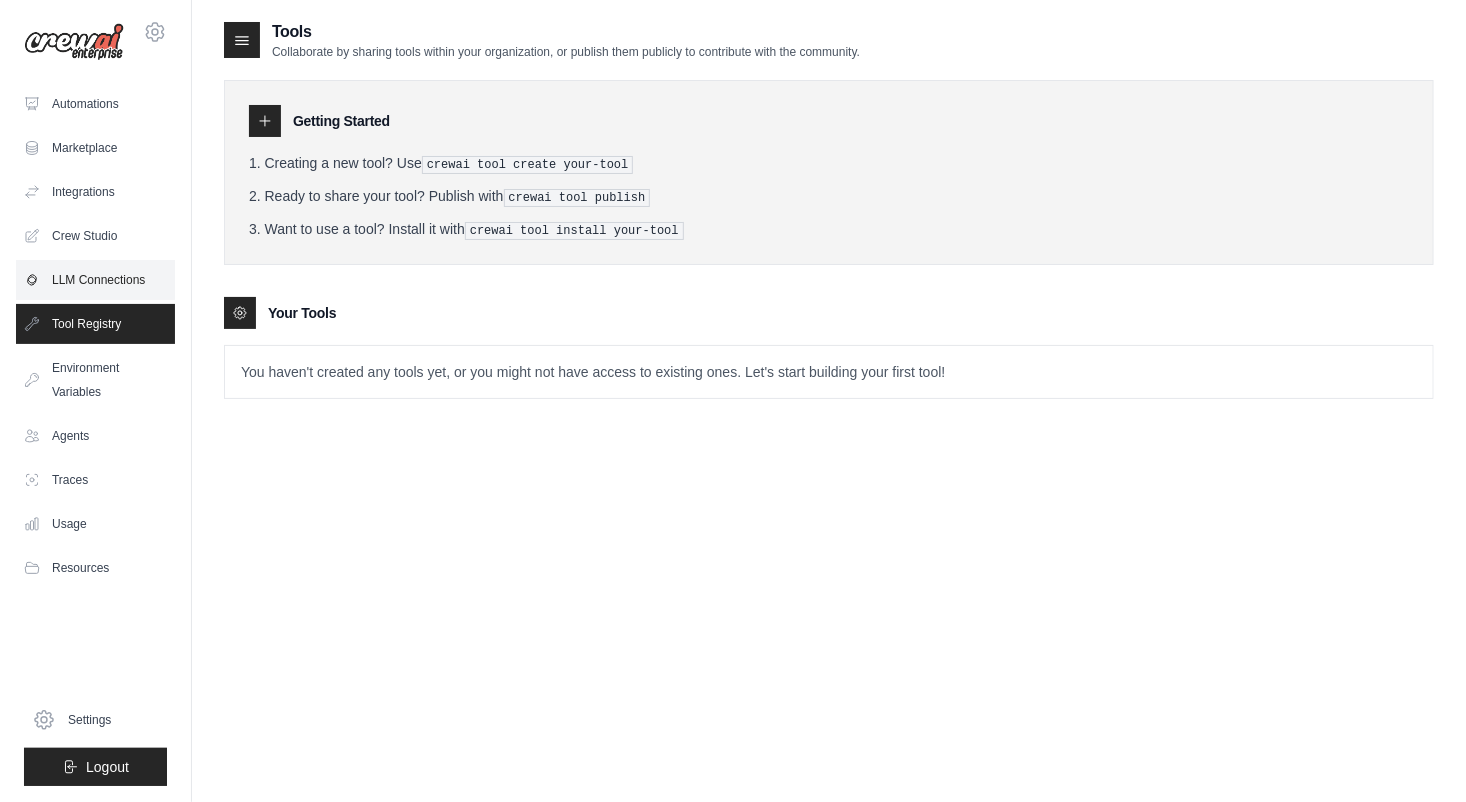 click on "LLM Connections" at bounding box center [95, 280] 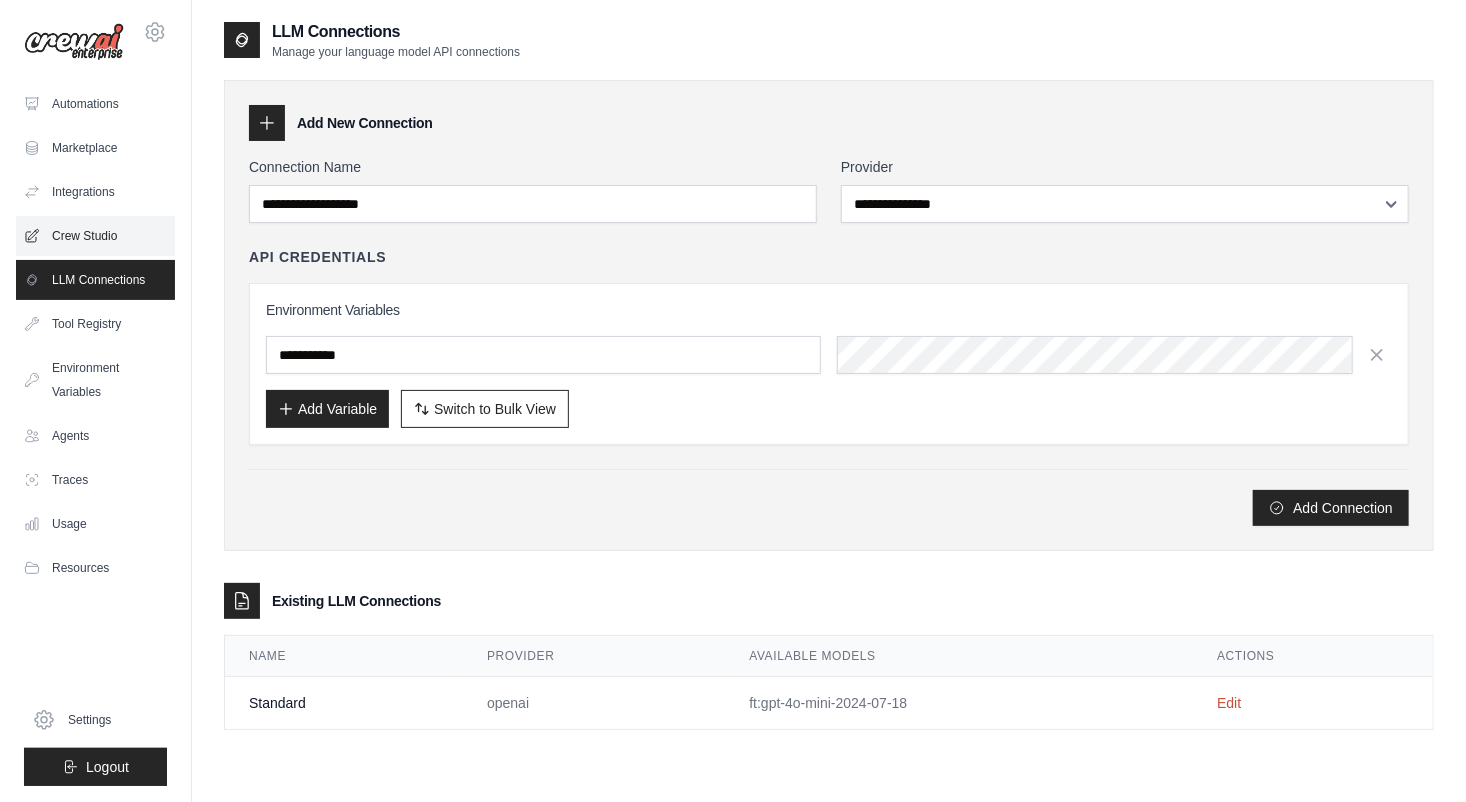 click on "Crew Studio" at bounding box center (95, 236) 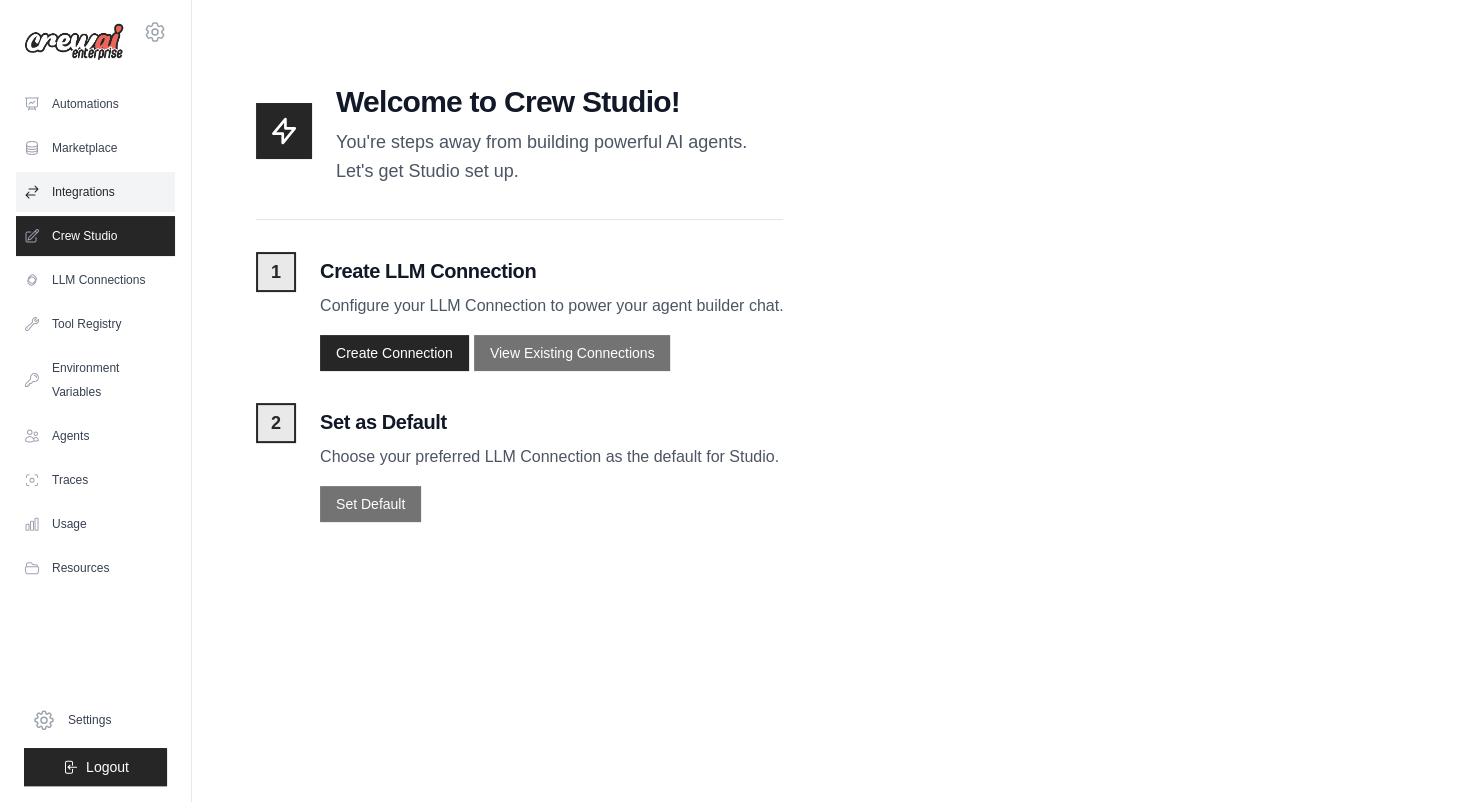 click on "Integrations" at bounding box center [95, 192] 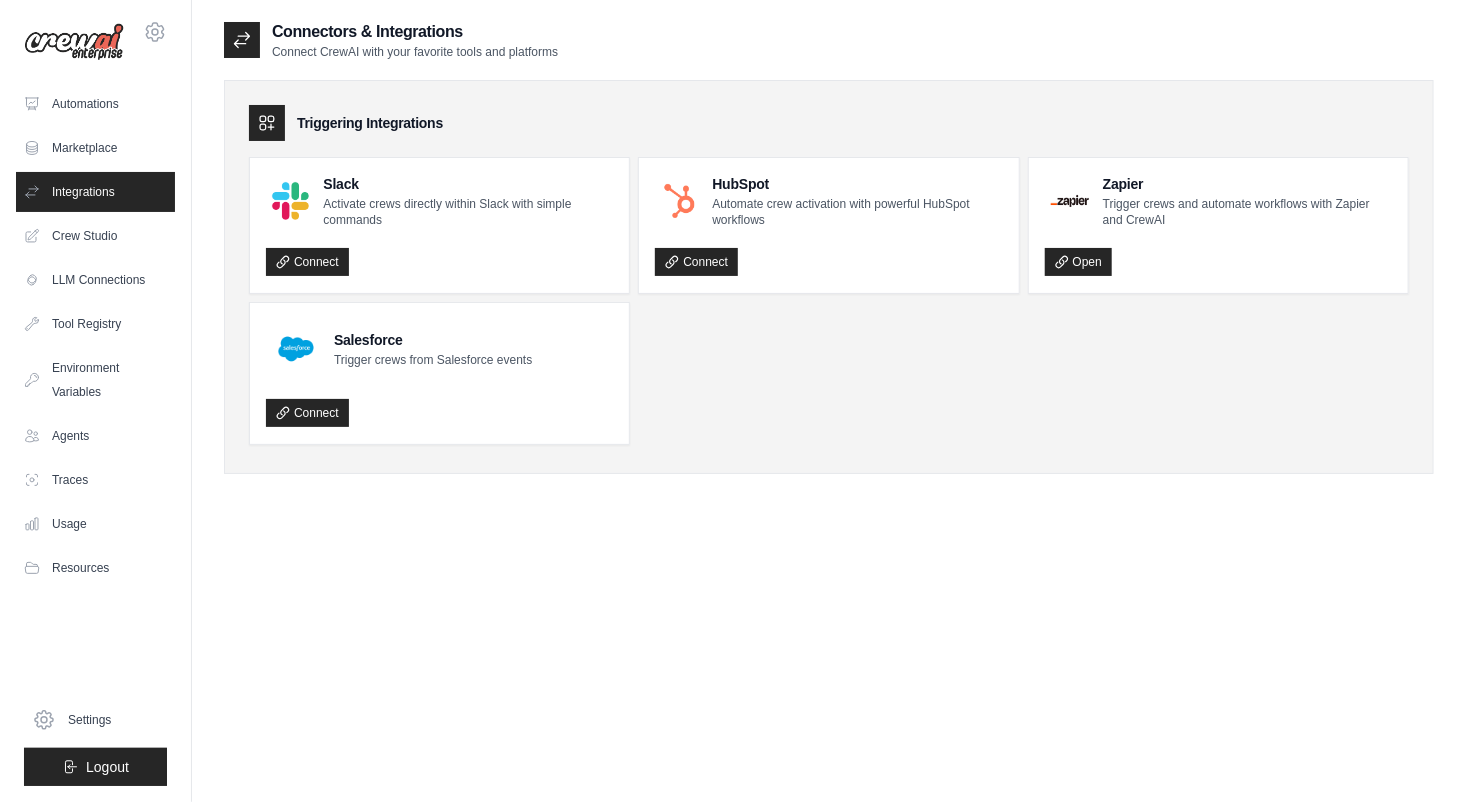 click on "Integrations" at bounding box center [95, 192] 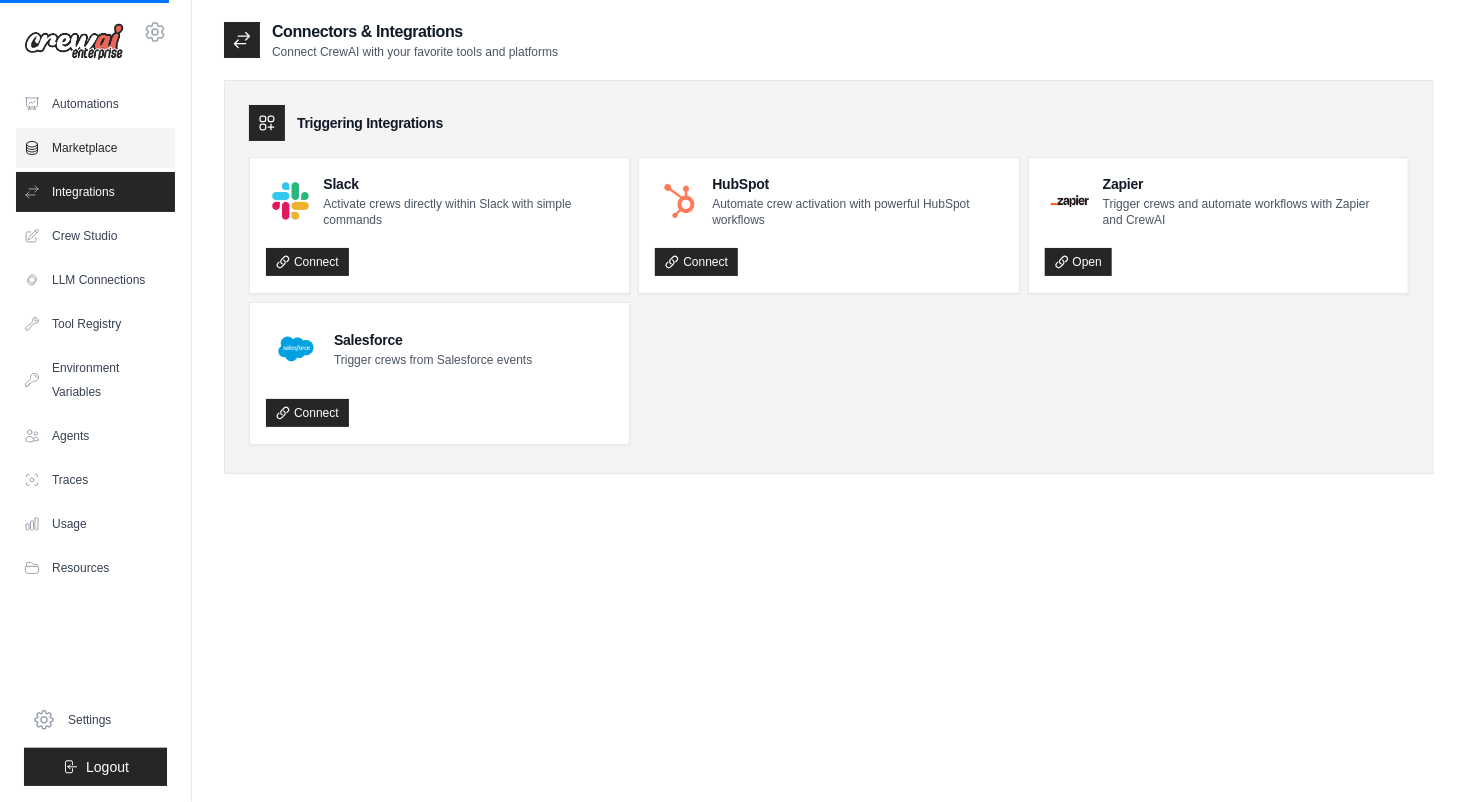 click on "Marketplace" at bounding box center [95, 148] 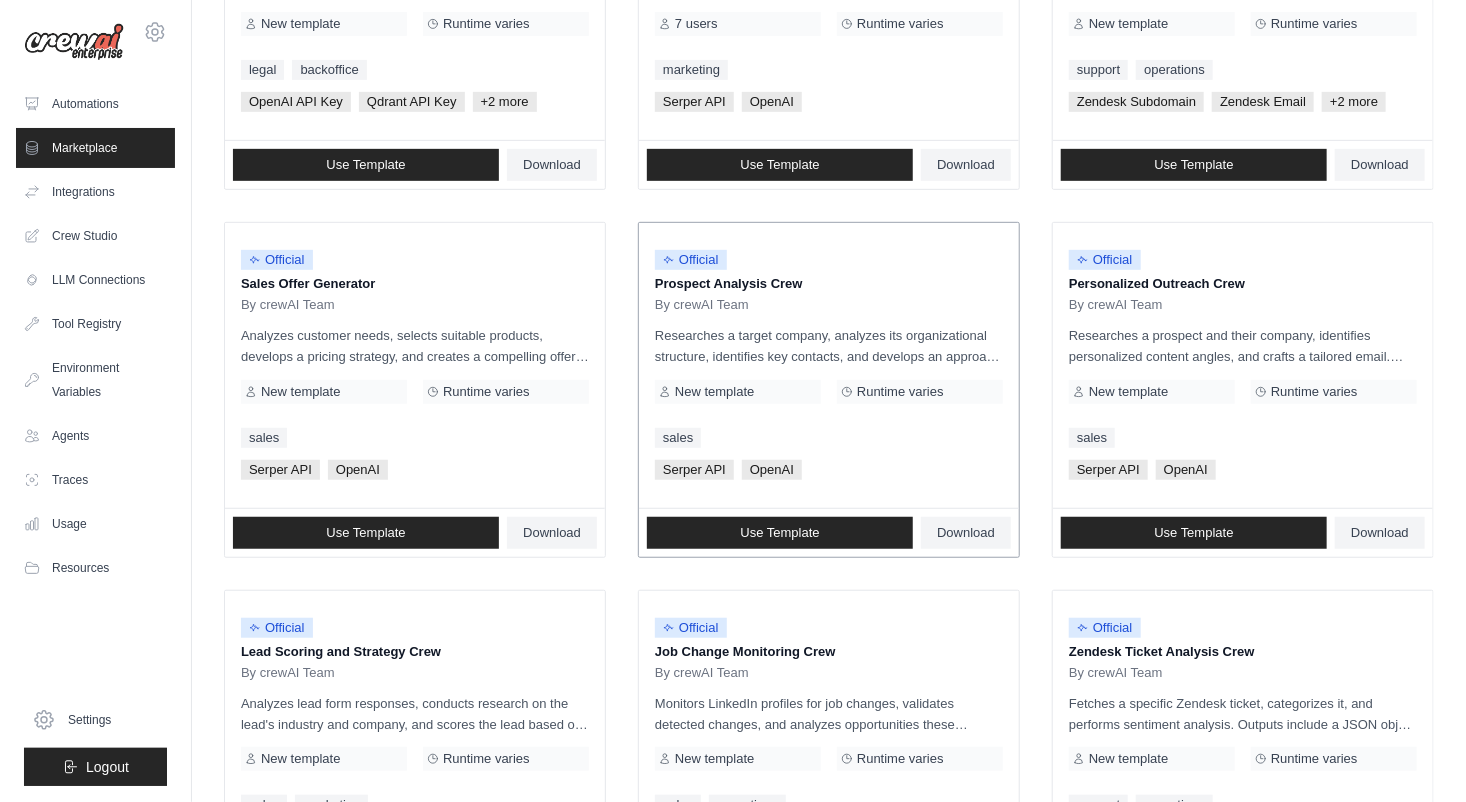 scroll, scrollTop: 415, scrollLeft: 0, axis: vertical 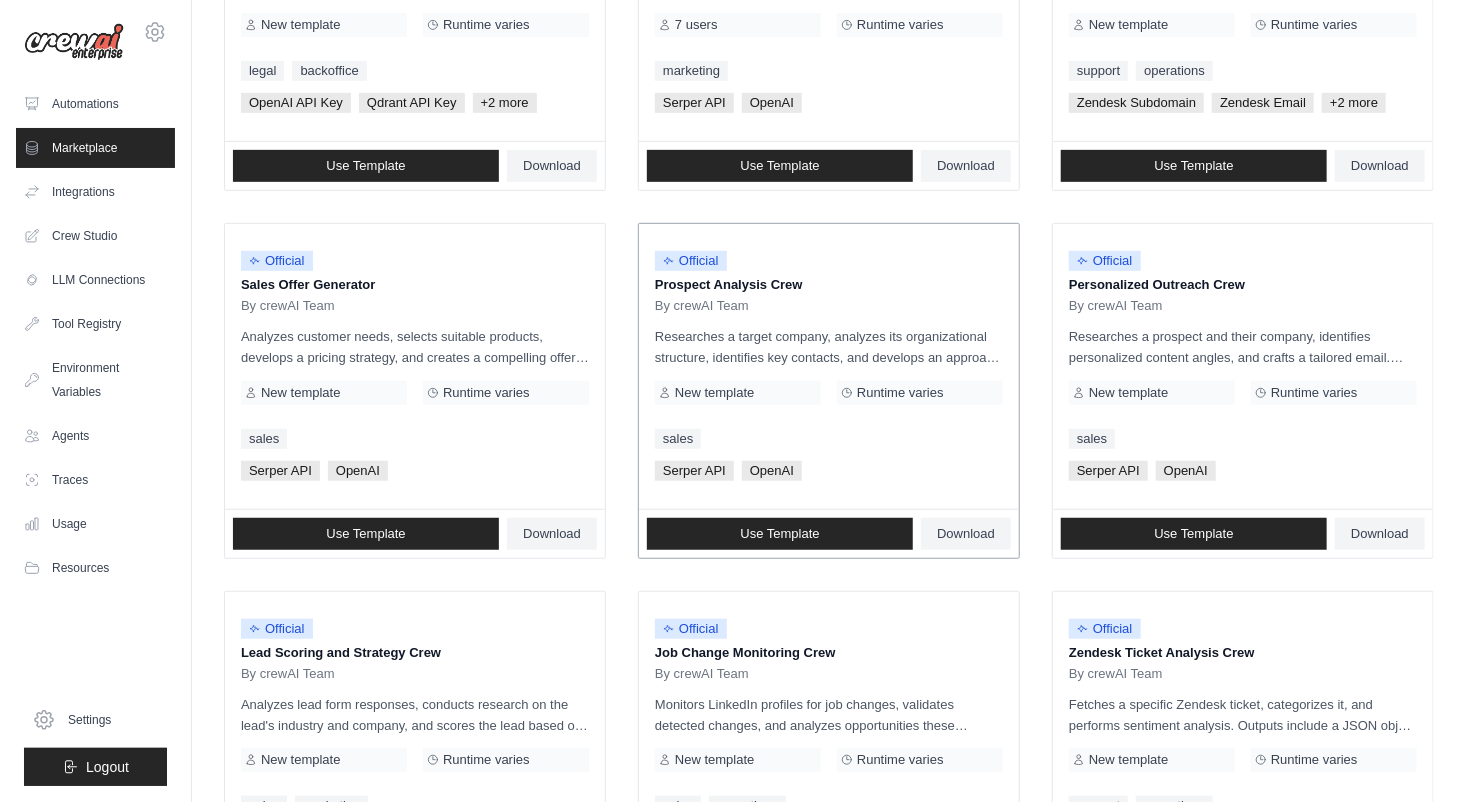 click on "Prospect Analysis Crew" at bounding box center [829, 285] 